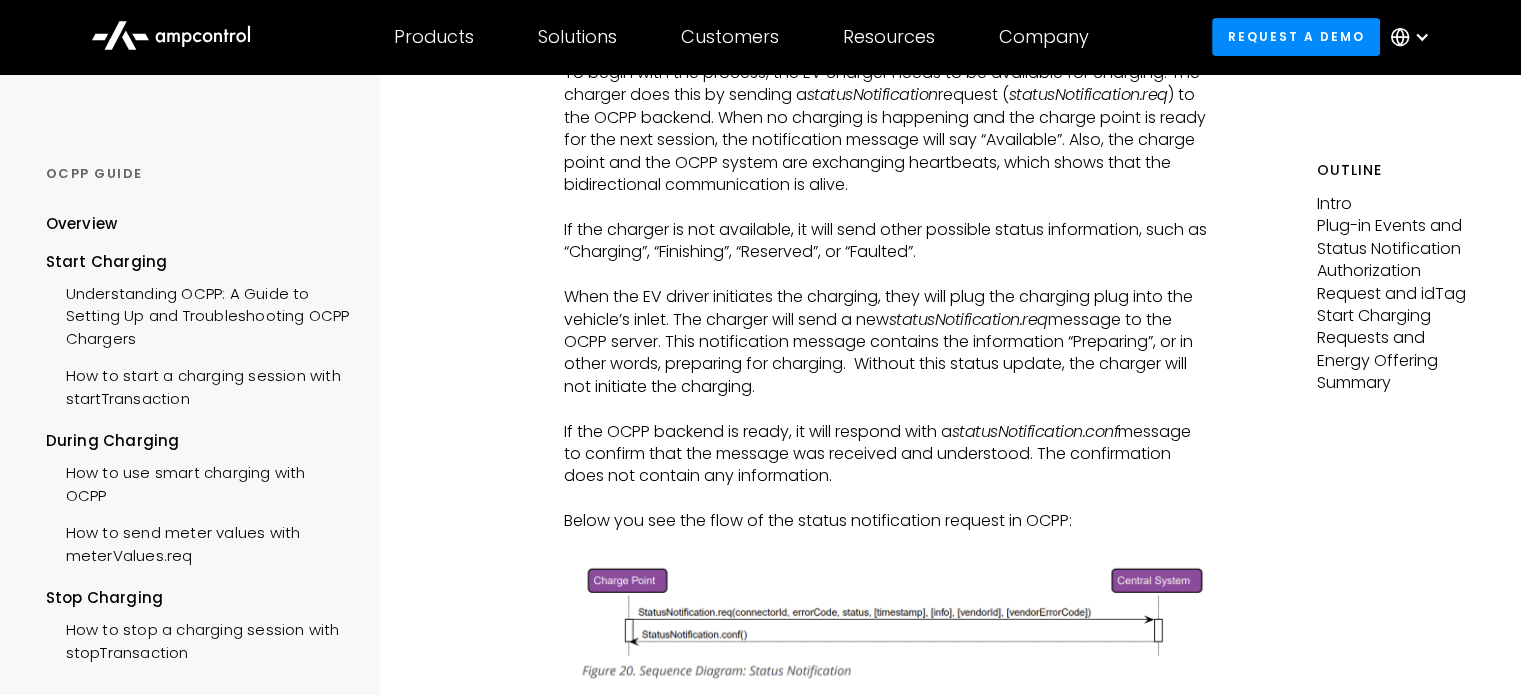 scroll, scrollTop: 800, scrollLeft: 0, axis: vertical 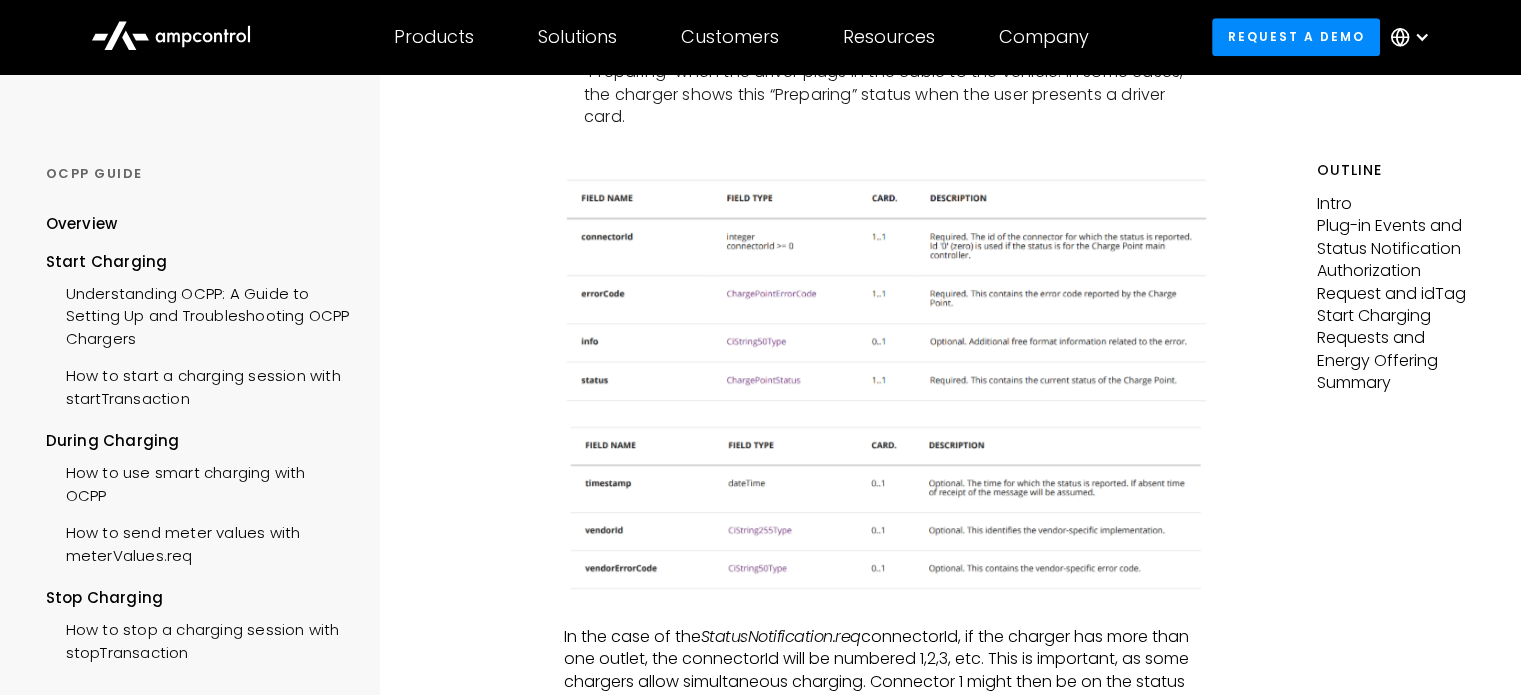 click on "Authorization Request and idTag" at bounding box center [1396, 282] 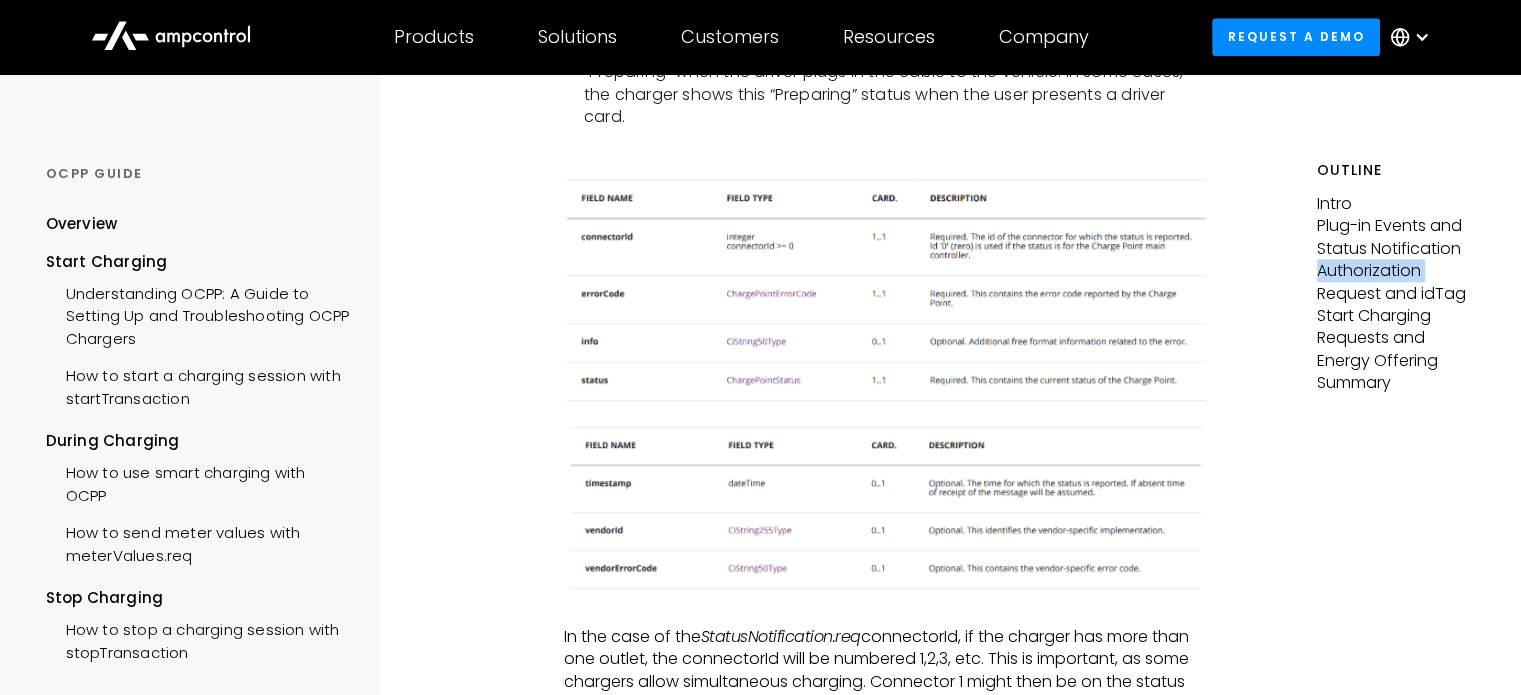 click on "Authorization Request and idTag" at bounding box center [1396, 282] 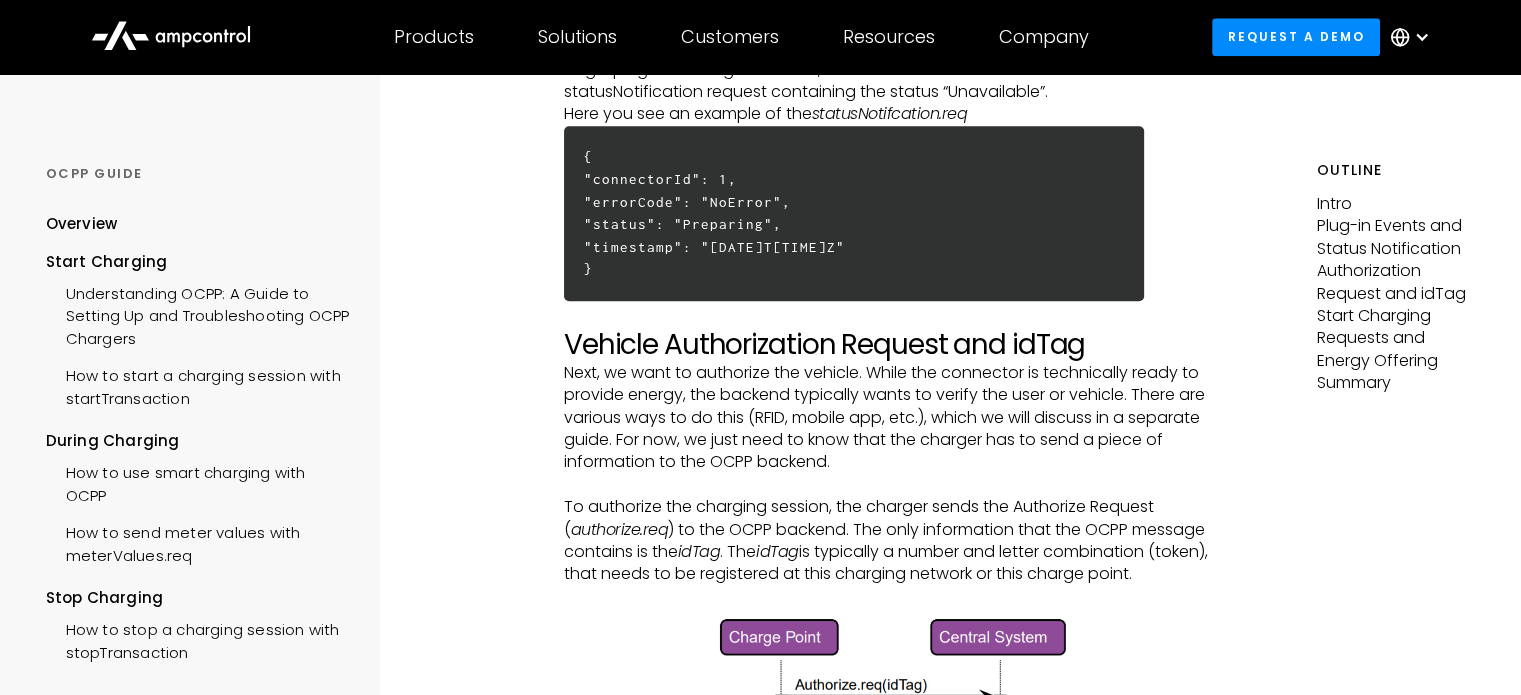 scroll, scrollTop: 2400, scrollLeft: 0, axis: vertical 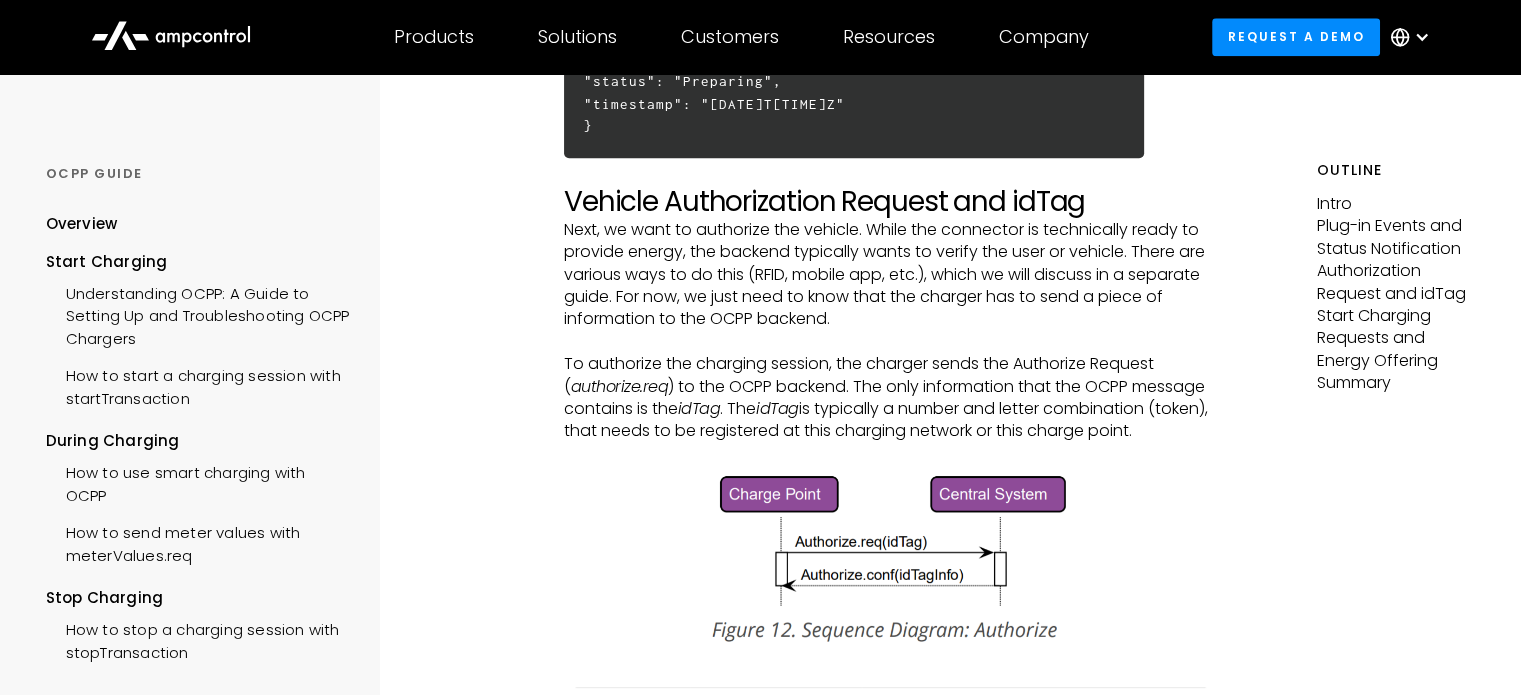 click at bounding box center [886, 557] 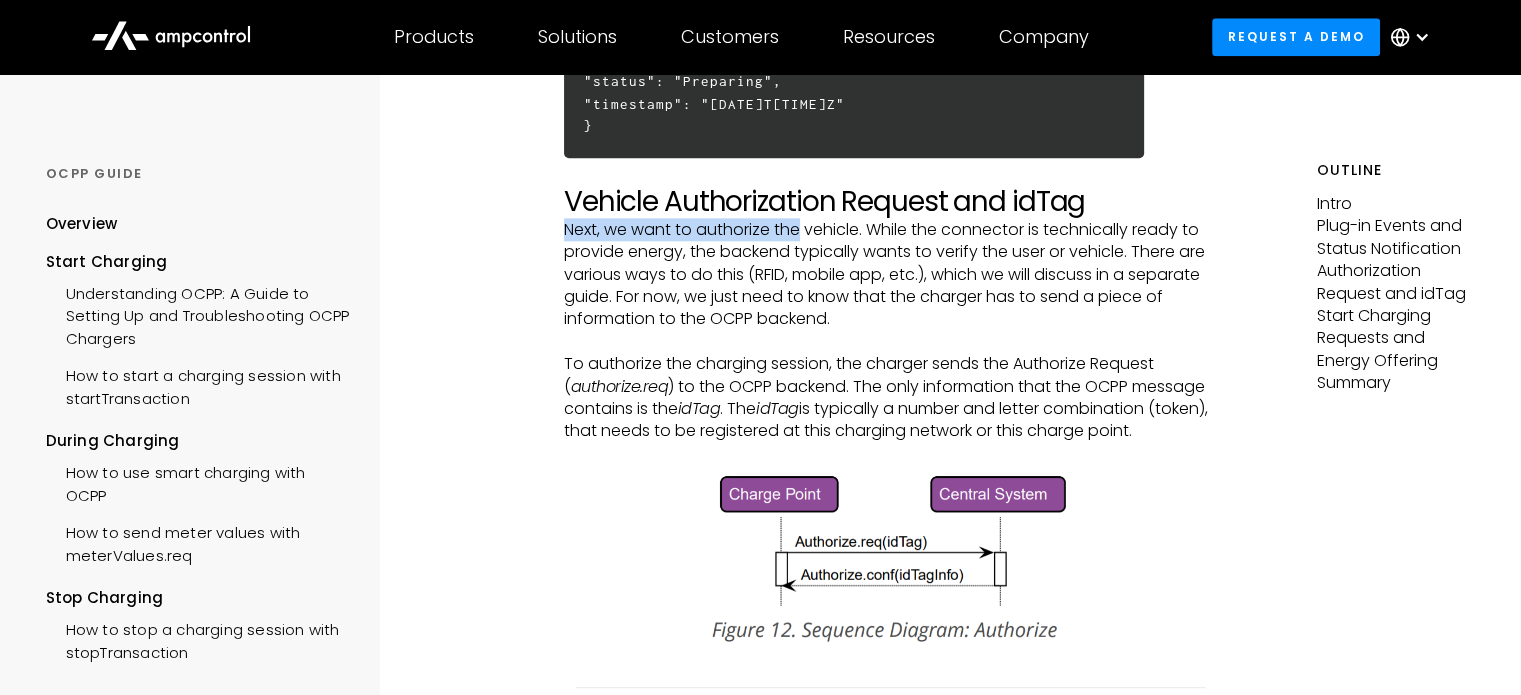 drag, startPoint x: 562, startPoint y: 253, endPoint x: 800, endPoint y: 255, distance: 238.0084 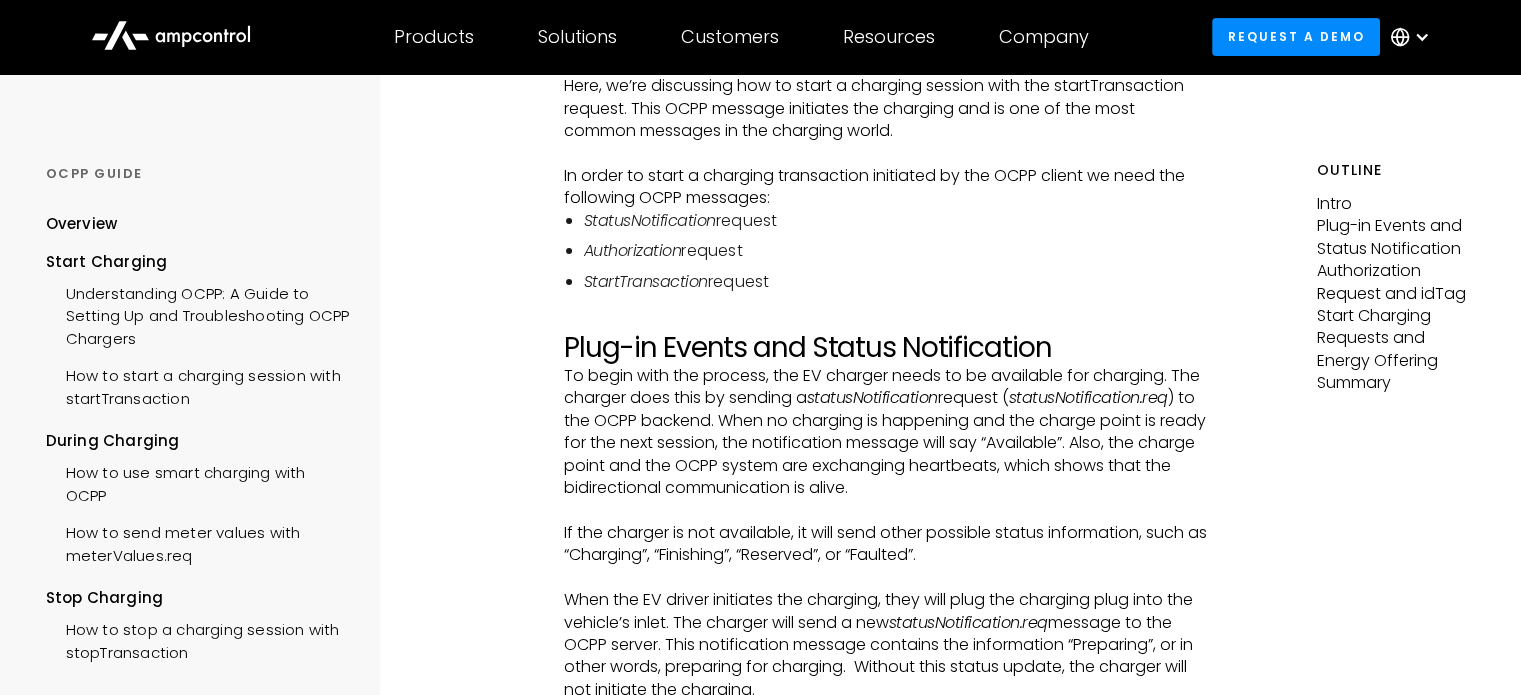 scroll, scrollTop: 400, scrollLeft: 0, axis: vertical 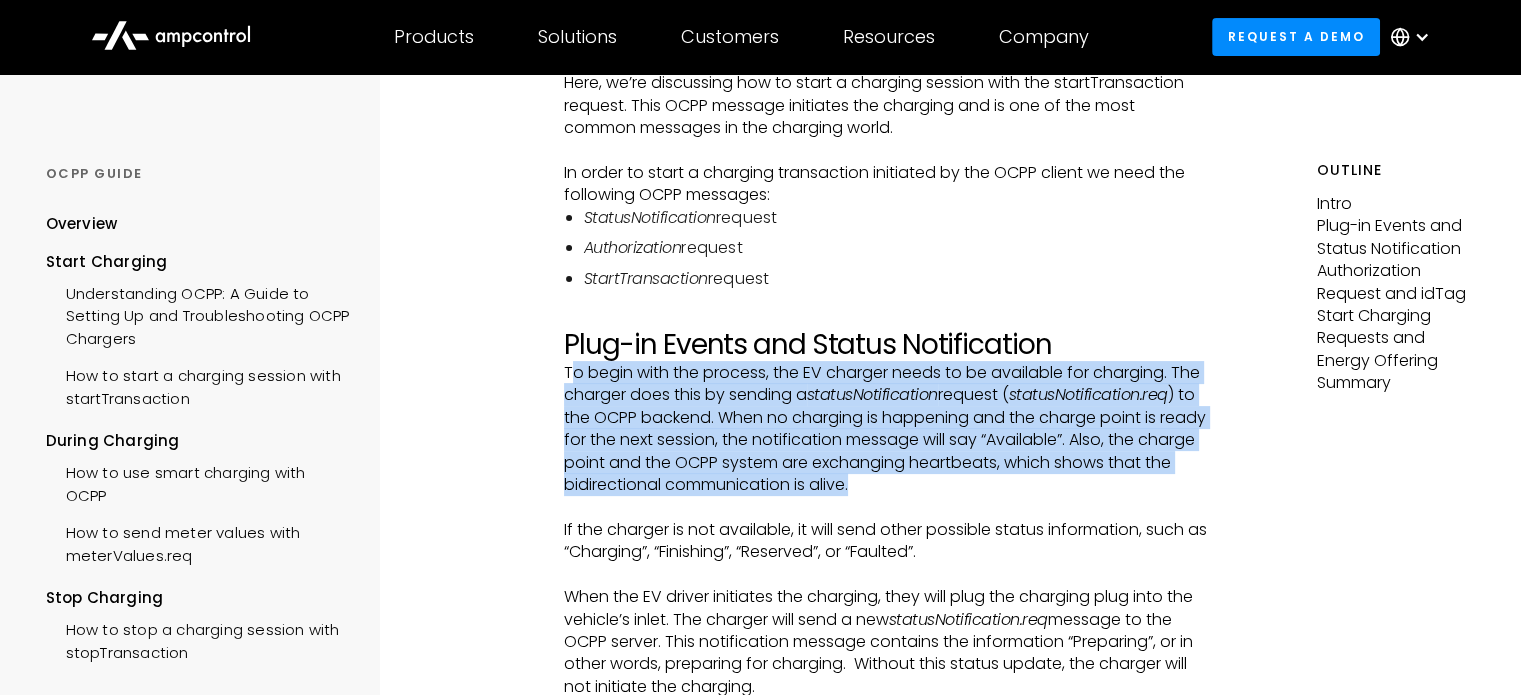 drag, startPoint x: 572, startPoint y: 379, endPoint x: 918, endPoint y: 481, distance: 360.7215 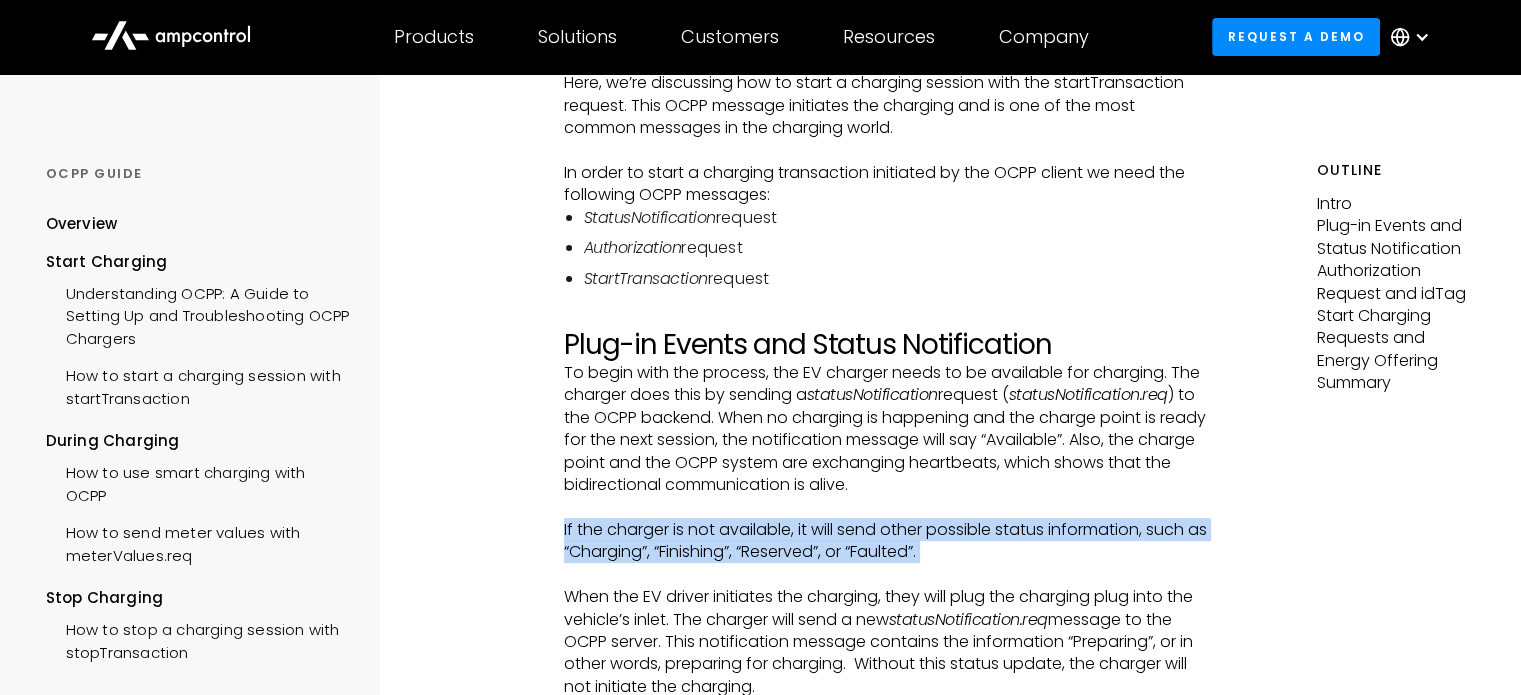 drag, startPoint x: 555, startPoint y: 532, endPoint x: 762, endPoint y: 572, distance: 210.82932 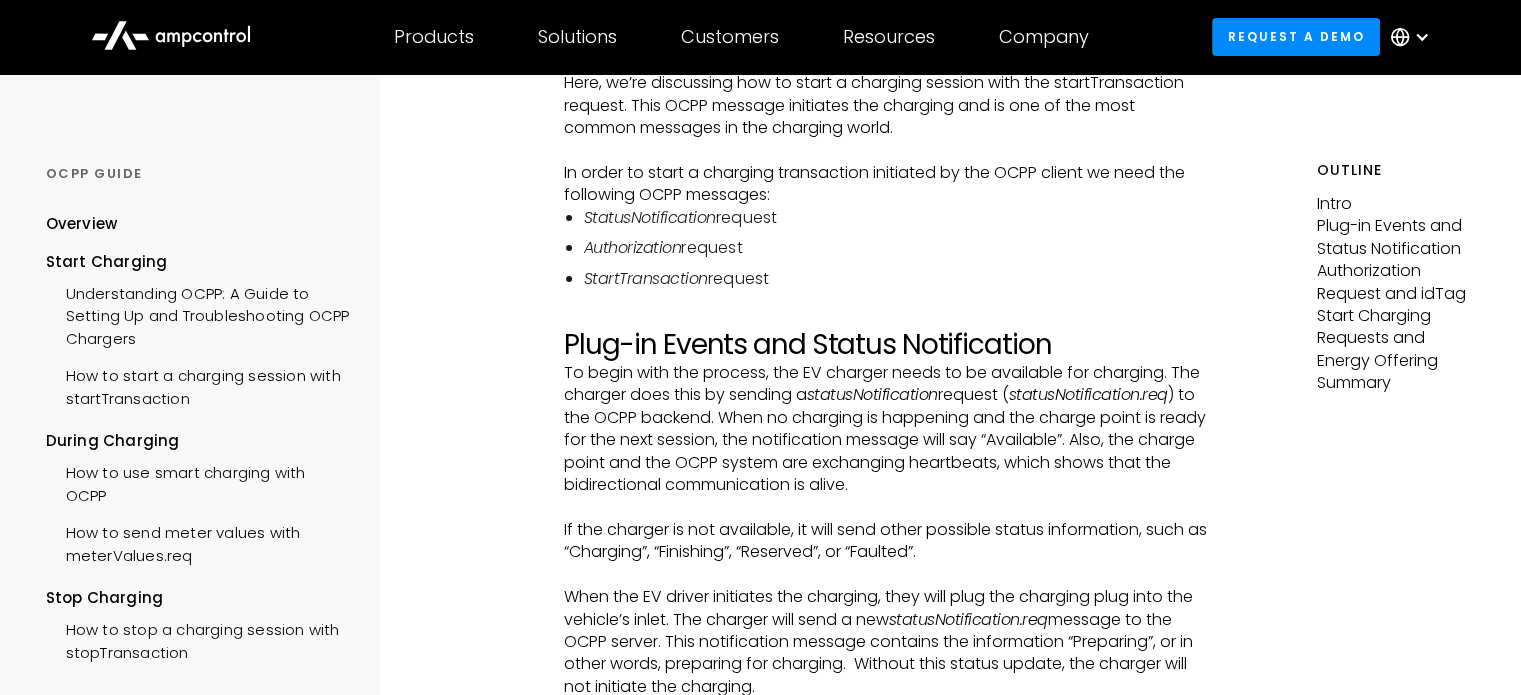click on "When the EV driver initiates the charging, they will plug the charging plug into the vehicle’s inlet. The charger will send a new  statusNotification.req  message to the OCPP server. This notification message contains the information “Preparing”, or in other words, preparing for charging.  Without this status update, the charger will not initiate the charging." at bounding box center [886, 642] 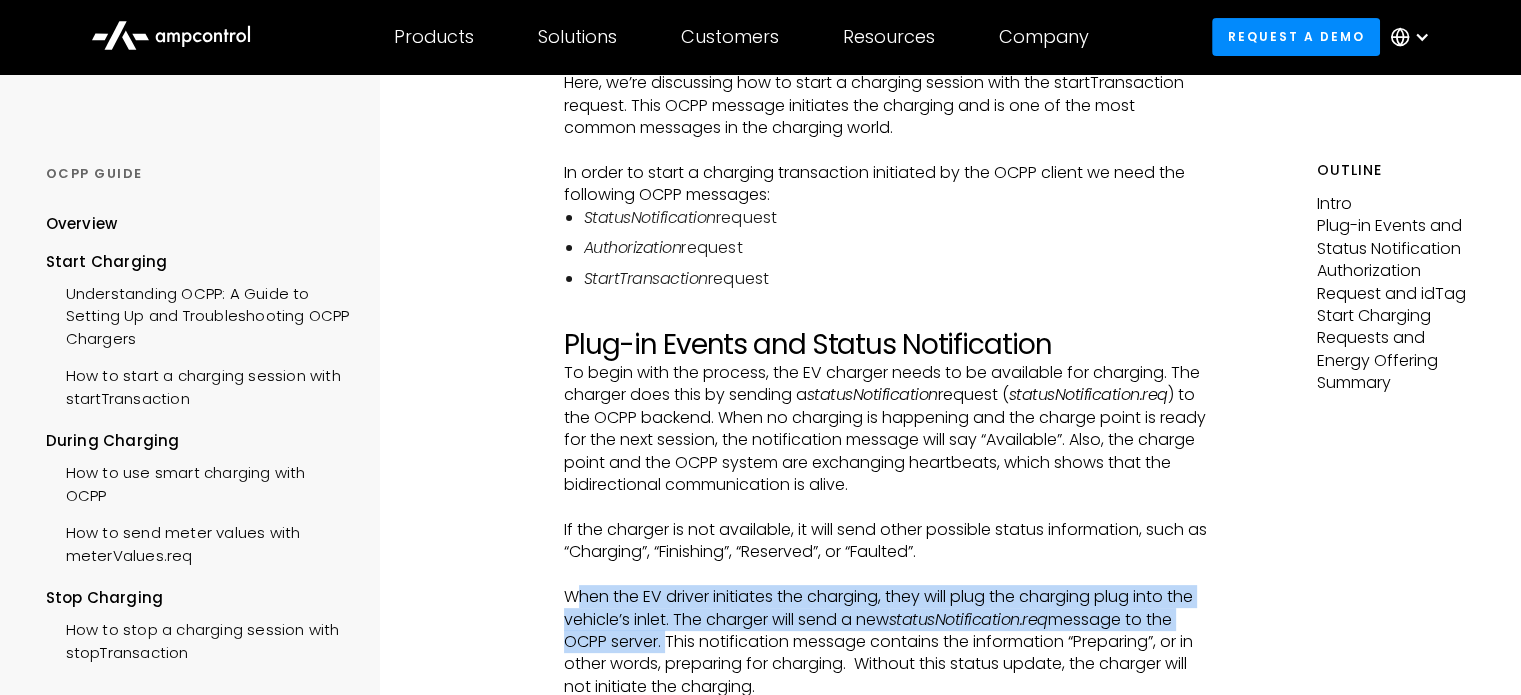 drag, startPoint x: 572, startPoint y: 604, endPoint x: 664, endPoint y: 644, distance: 100.31949 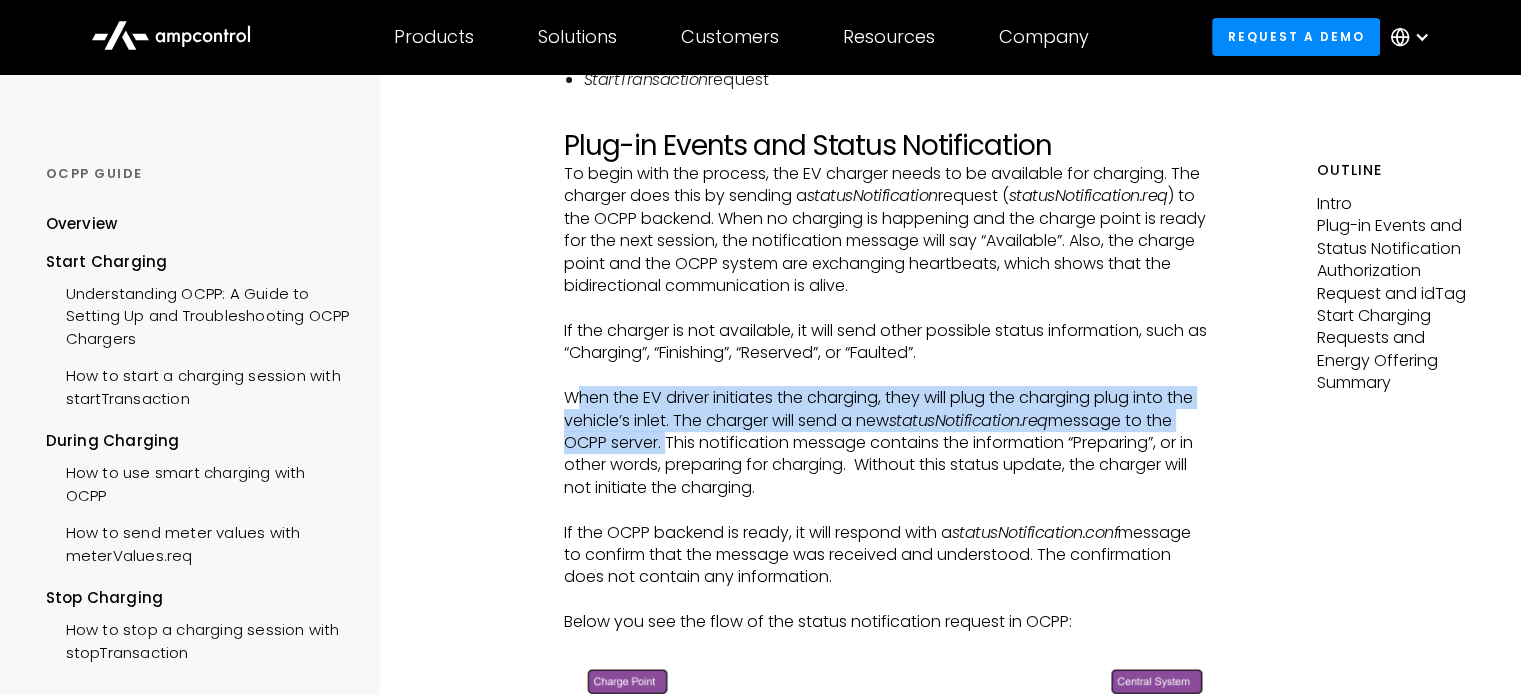 scroll, scrollTop: 600, scrollLeft: 0, axis: vertical 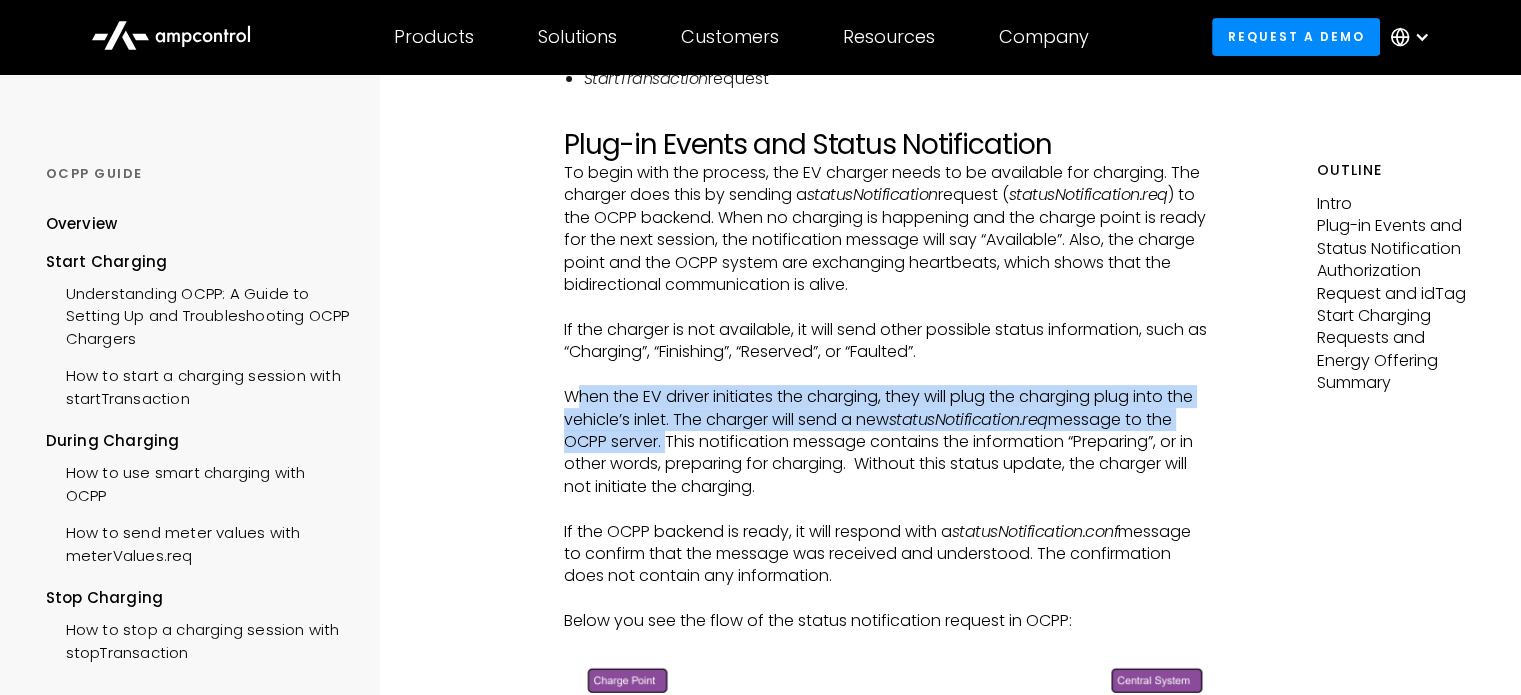 drag, startPoint x: 1085, startPoint y: 443, endPoint x: 784, endPoint y: 480, distance: 303.26556 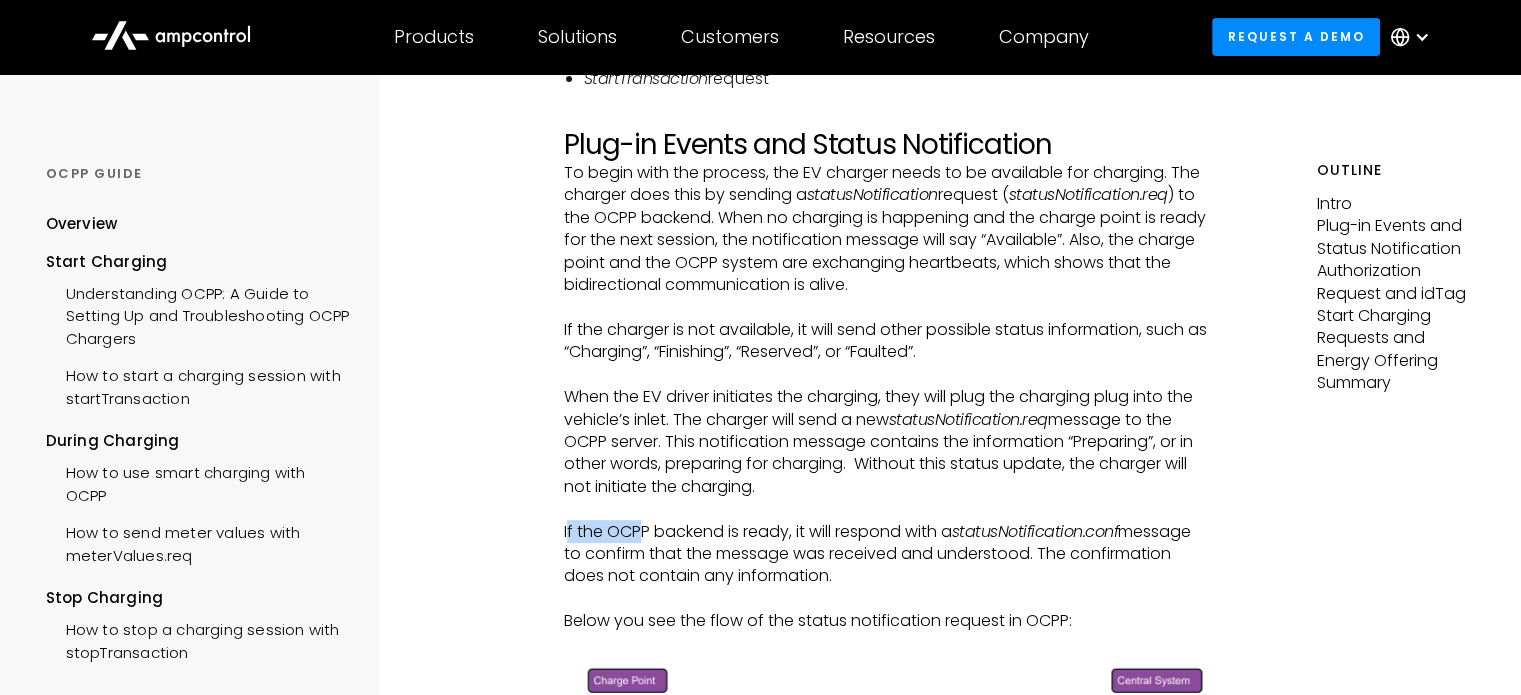 drag, startPoint x: 567, startPoint y: 530, endPoint x: 638, endPoint y: 527, distance: 71.063354 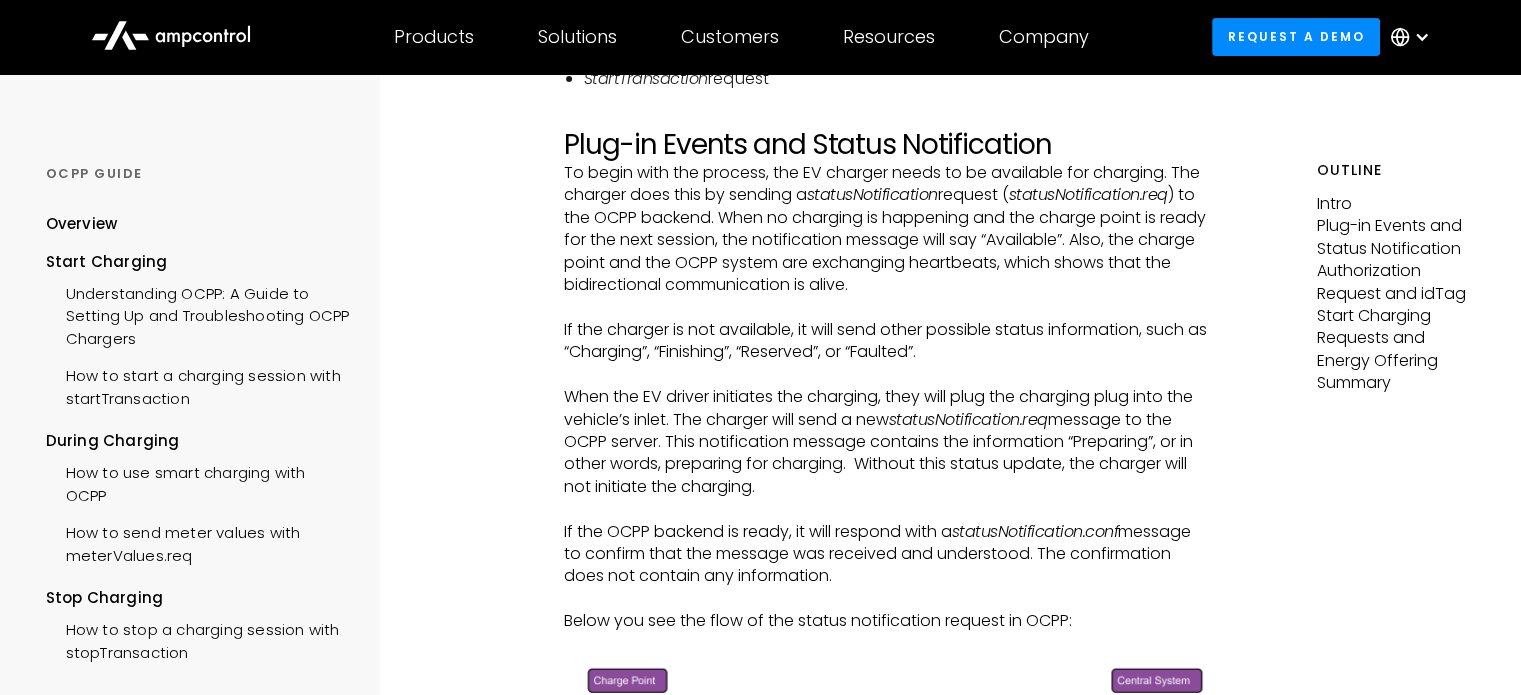 click on "START CHARGING How to start a charging session with startTransaction Intro The number one job of OCPP is to start a charging session when the driver uses their credit card, member card, or mobile app. In many cases, such as fleet operation, we want the session to start automatically, without any user action. ‍ Here, we’re discussing how to start a charging session with the startTransaction request. This OCPP message initiates the charging and is one of the most common messages in the charging world. ‍ In order to start a charging transaction initiated by the OCPP client we need the following OCPP messages: StatusNotification  request Authorization  request StartTransaction  request ‍ Plug-in Events and Status Notification To begin with the process, the EV charger needs to be available for charging. The charger does this by sending a  statusNotification  request ( statusNotification.req ‍ ‍ statusNotification.req ‍ If the OCPP backend is ready, it will respond with a  statusNotification.conf  ‍" at bounding box center (886, 2464) 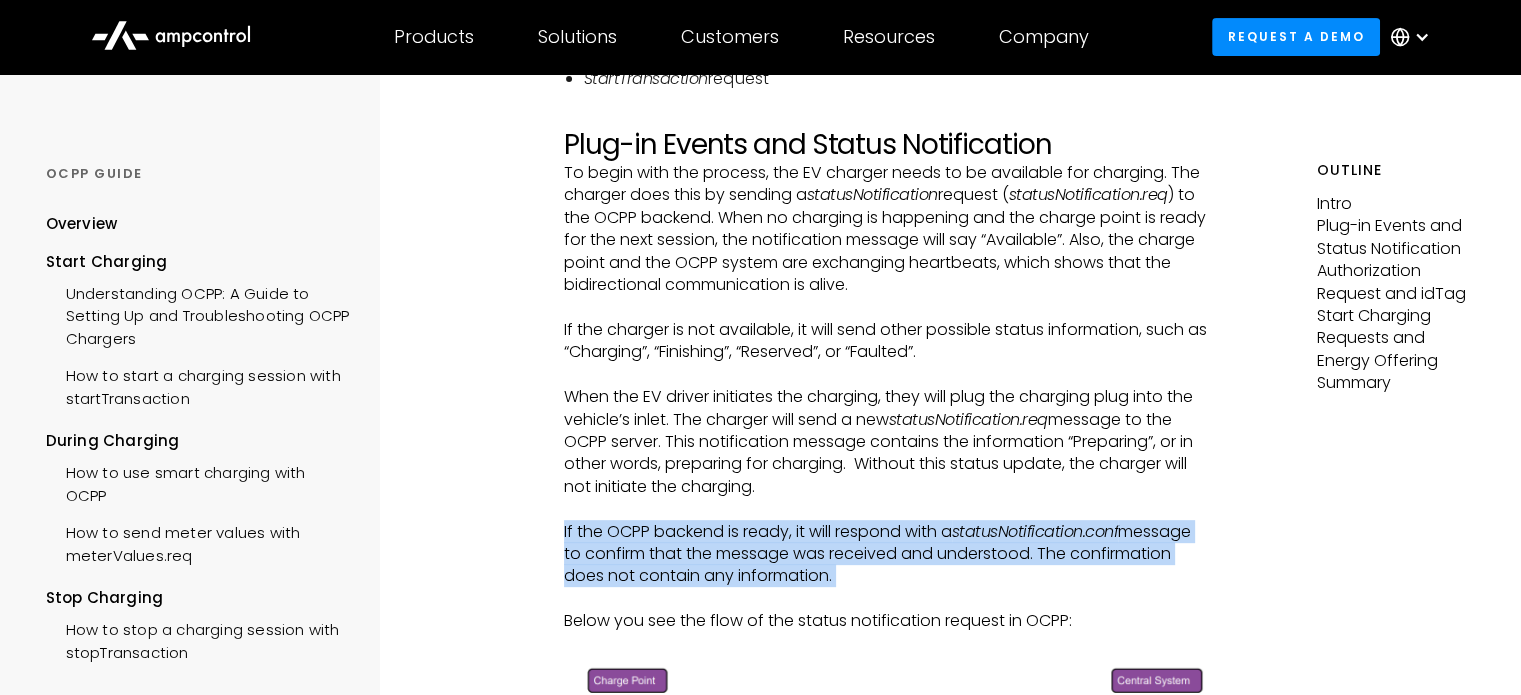 drag, startPoint x: 559, startPoint y: 529, endPoint x: 741, endPoint y: 600, distance: 195.35864 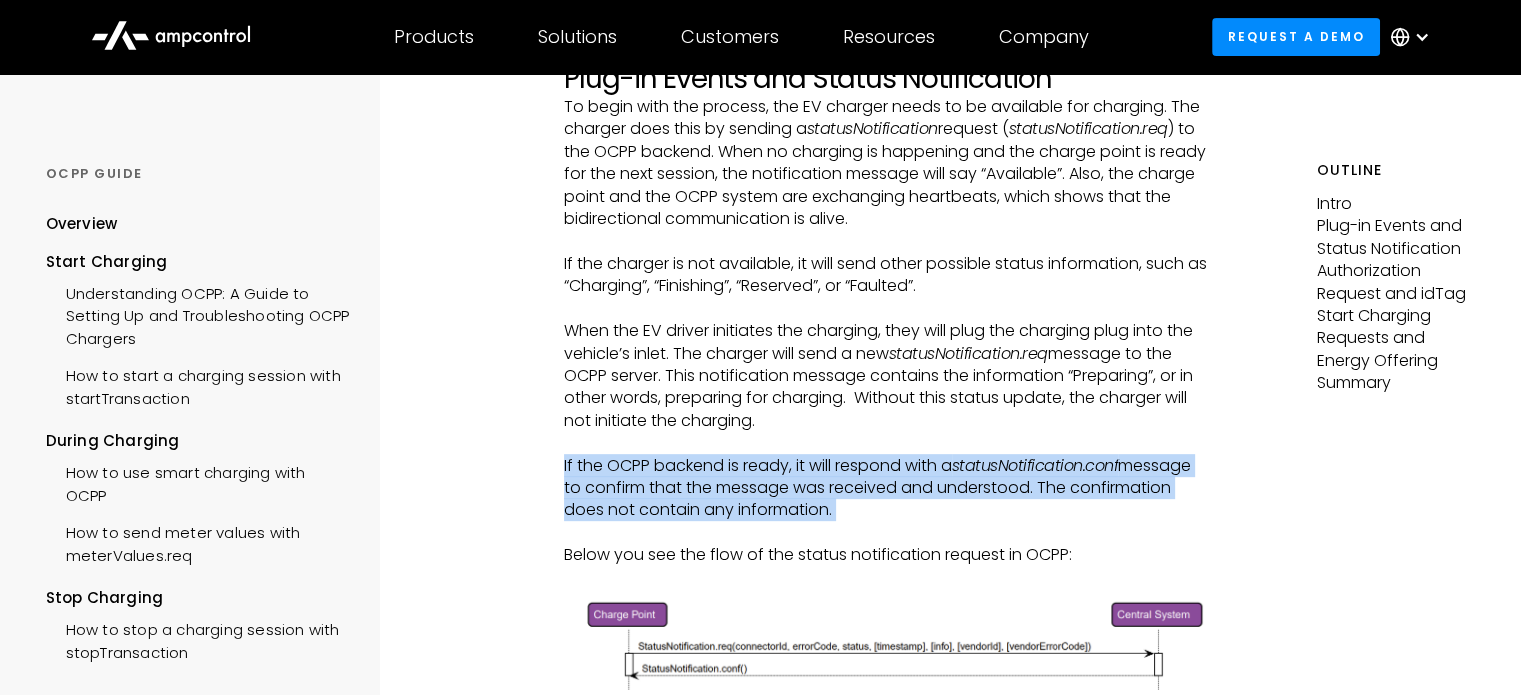 scroll, scrollTop: 700, scrollLeft: 0, axis: vertical 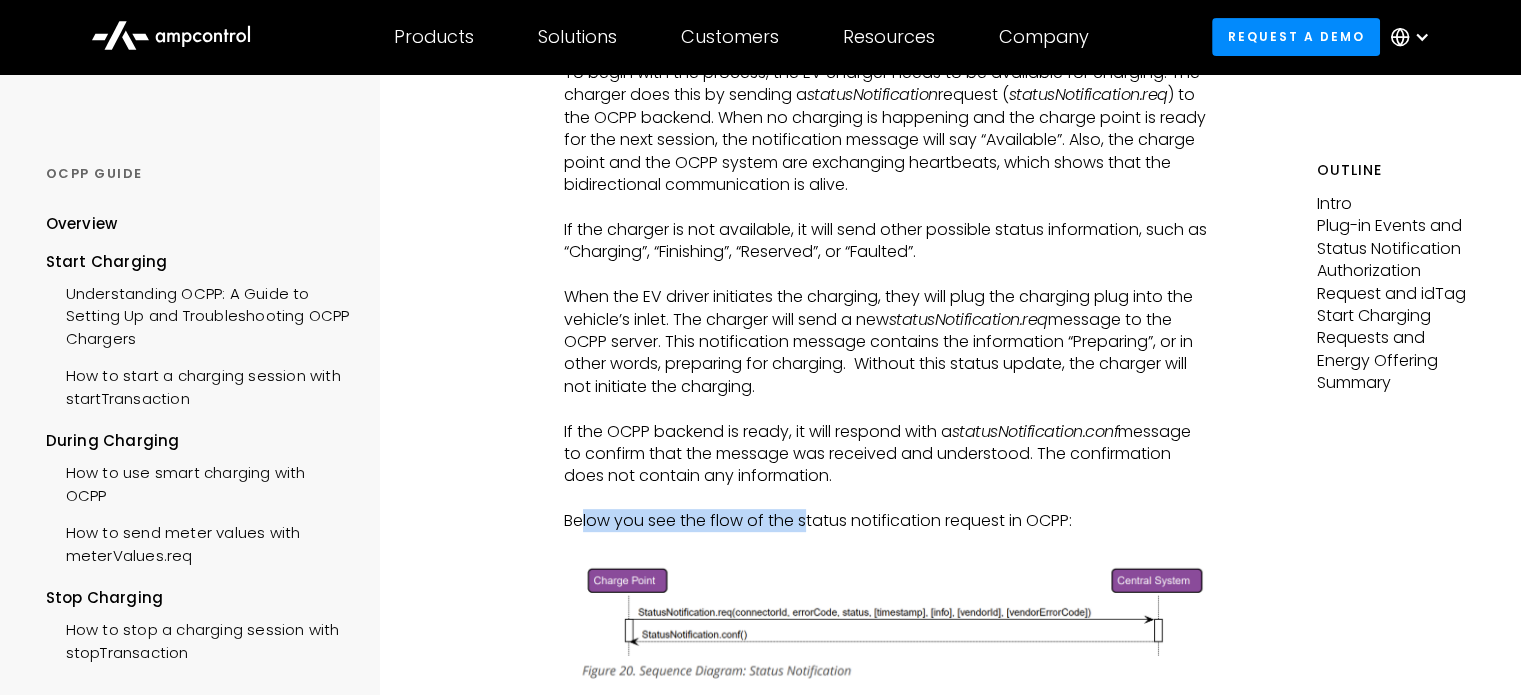 drag, startPoint x: 578, startPoint y: 527, endPoint x: 809, endPoint y: 519, distance: 231.13849 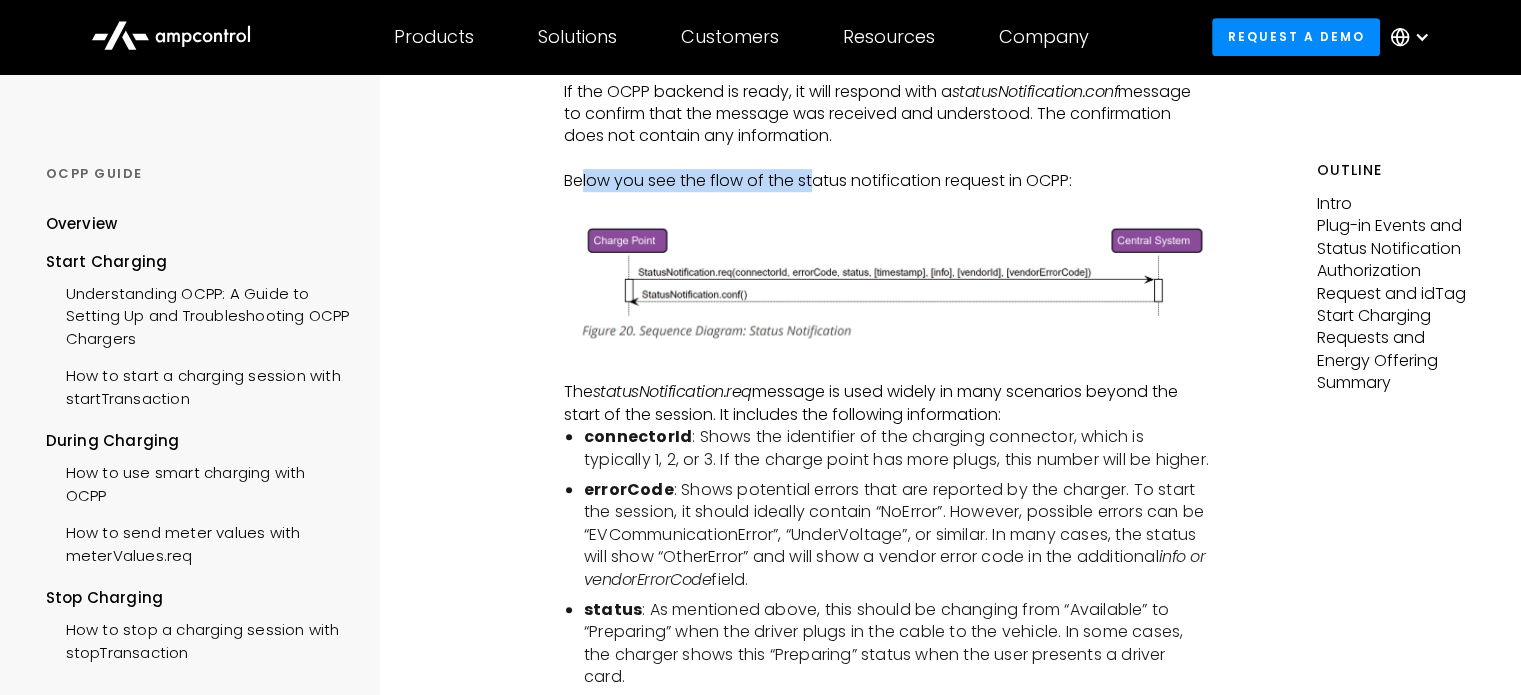 scroll, scrollTop: 1100, scrollLeft: 0, axis: vertical 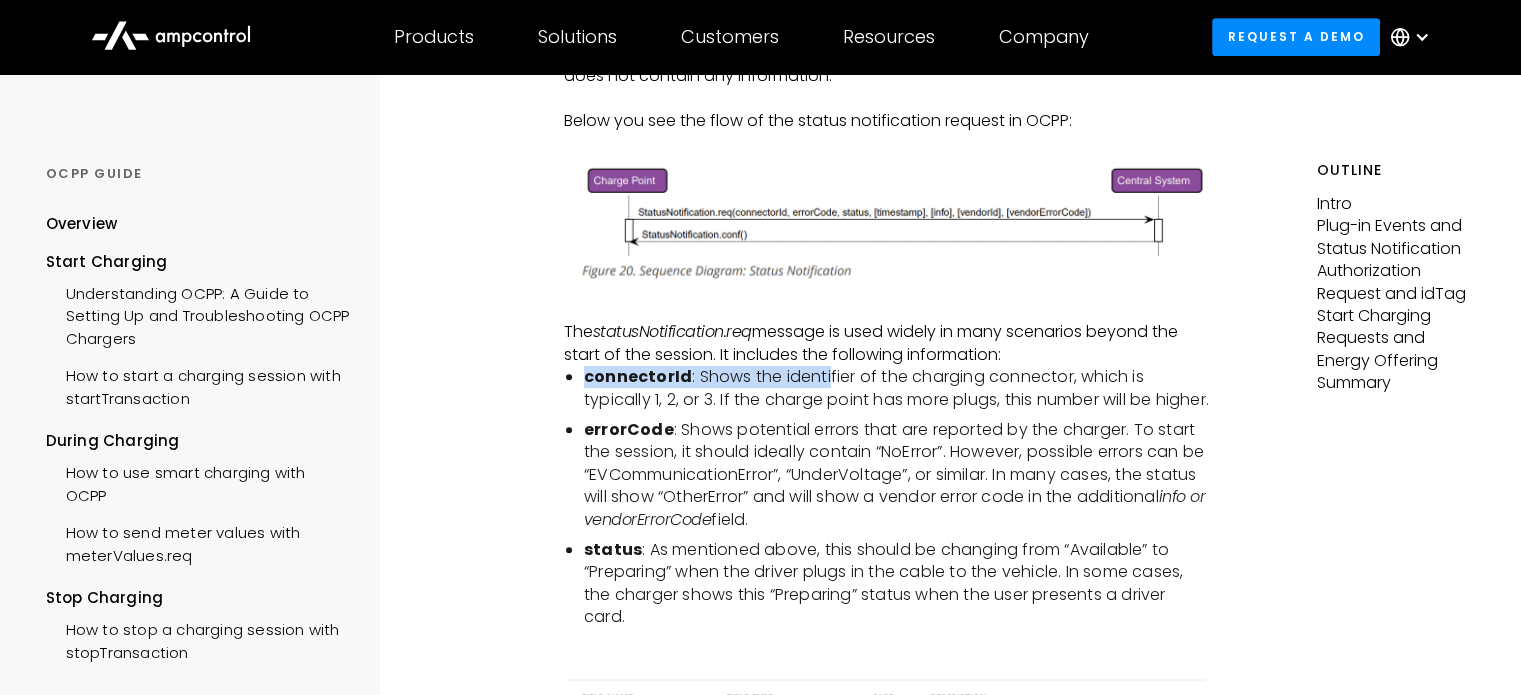 drag, startPoint x: 584, startPoint y: 371, endPoint x: 824, endPoint y: 379, distance: 240.1333 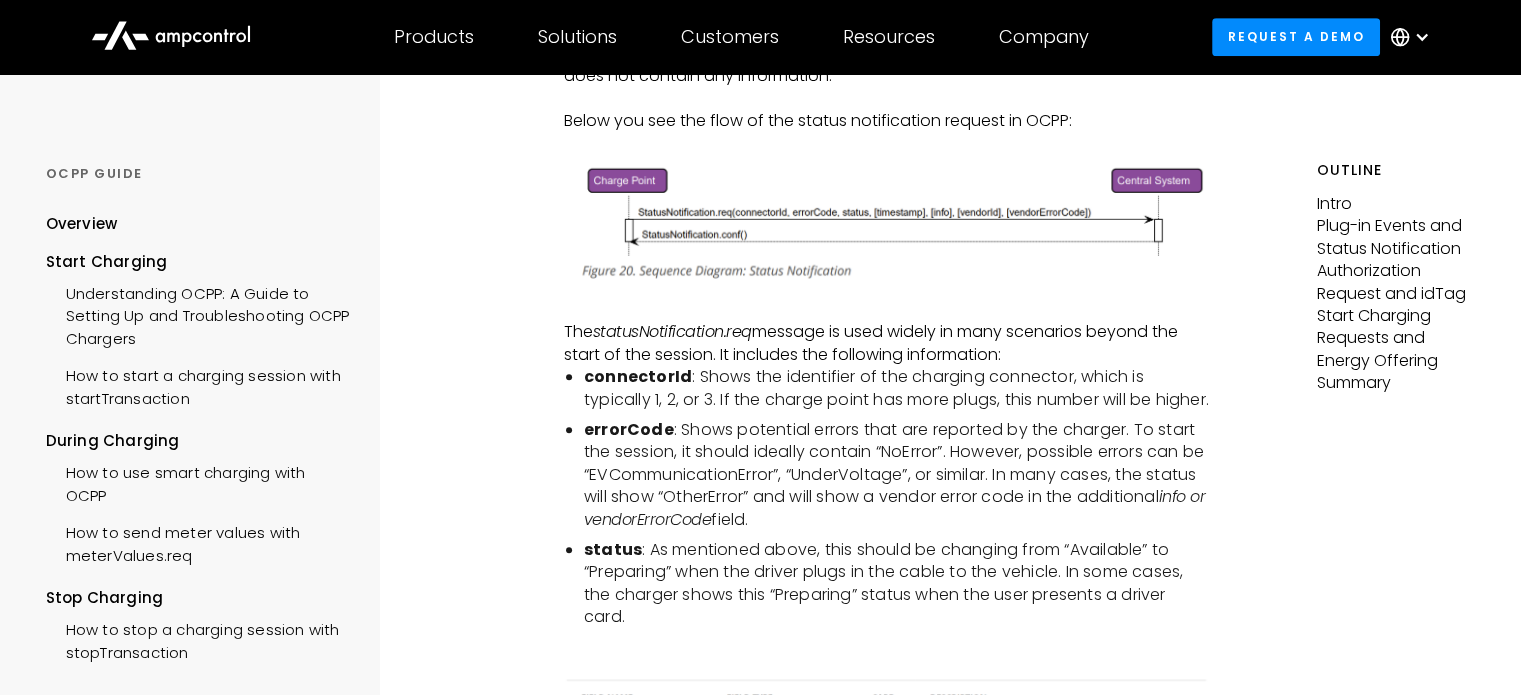 click on "connectorId : Shows the identifier of the charging connector, which is typically 1, 2, or 3. If the charge point has more plugs, this number will be higher." at bounding box center [896, 388] 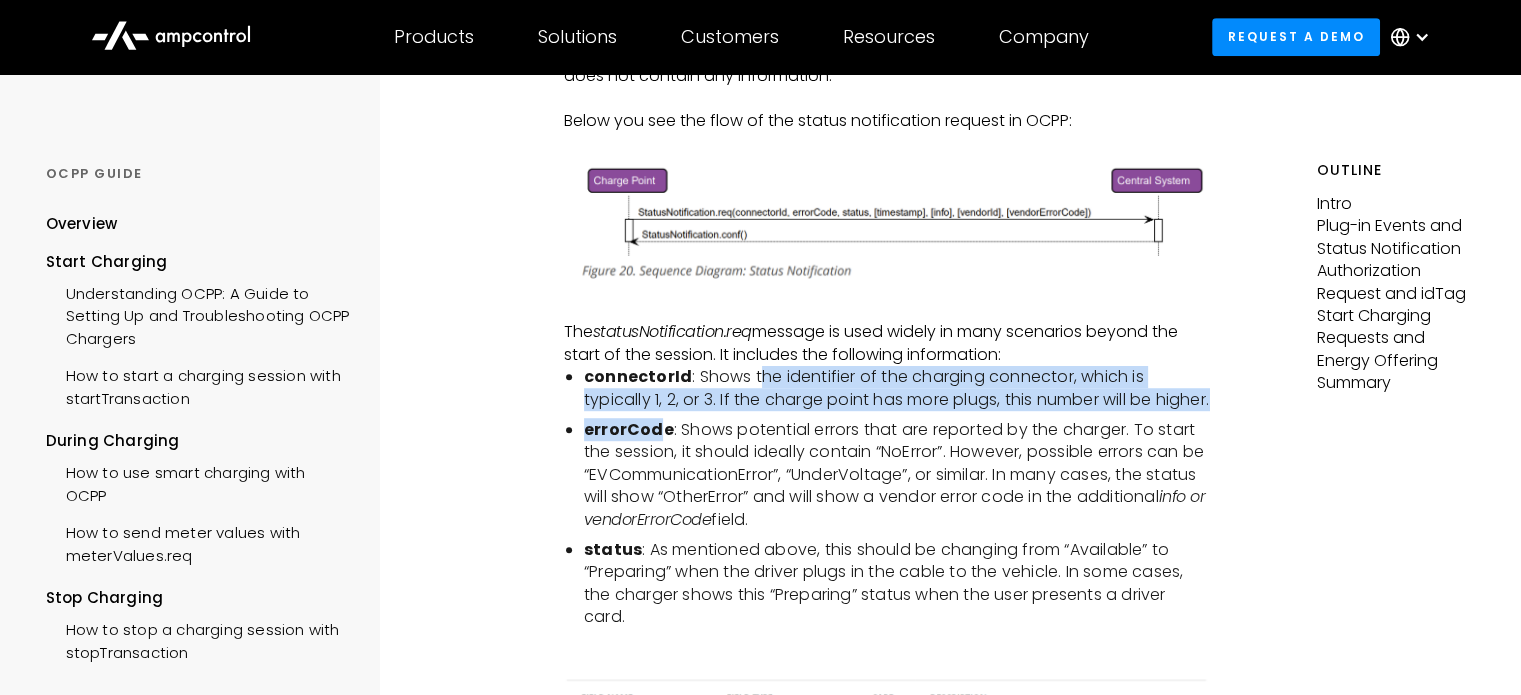 drag, startPoint x: 773, startPoint y: 380, endPoint x: 656, endPoint y: 437, distance: 130.14607 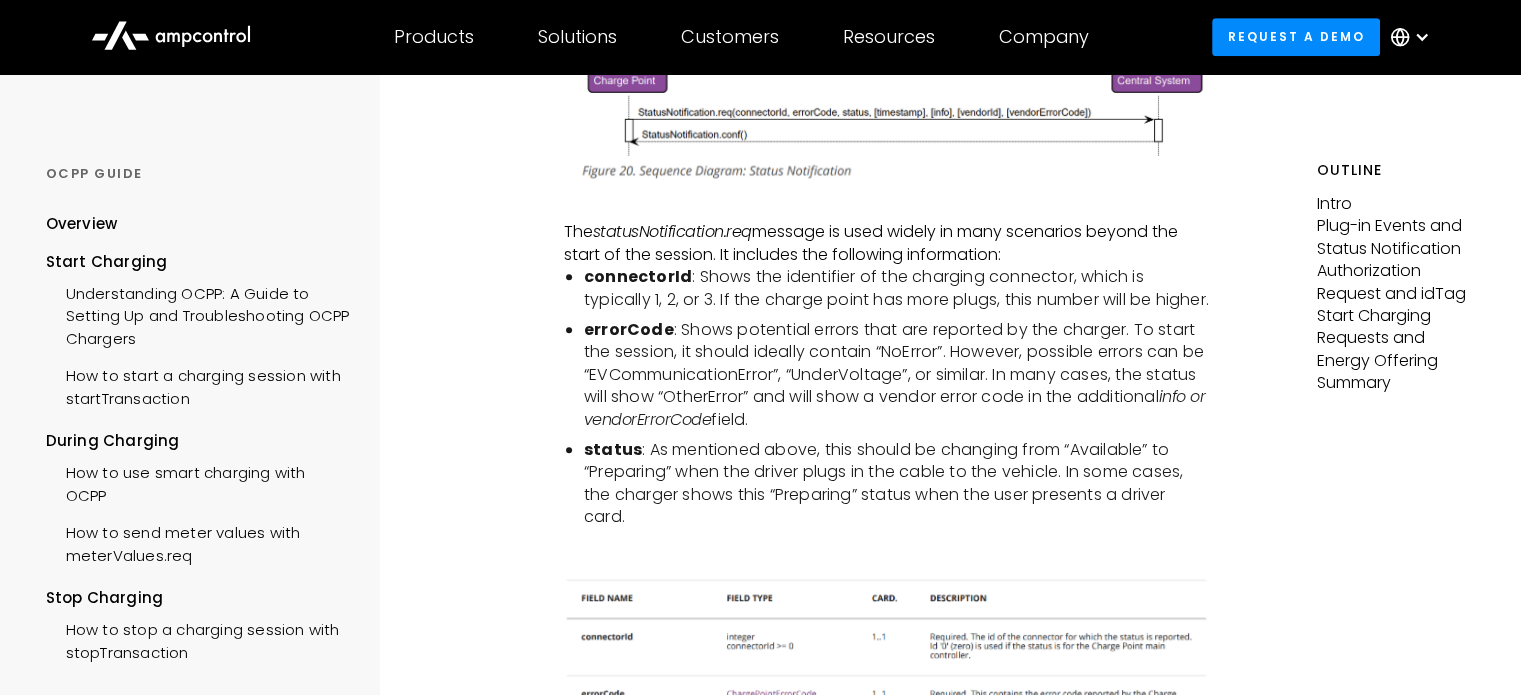 click on "errorCode : Shows potential errors that are reported by the charger. To start the session, it should ideally contain “NoError”. However, possible errors can be “EVCommunicationError”, “UnderVoltage”, or similar. In many cases, the status will show “OtherError” and will show a vendor error code in the additional  info or vendorErrorCode  field." at bounding box center [896, 375] 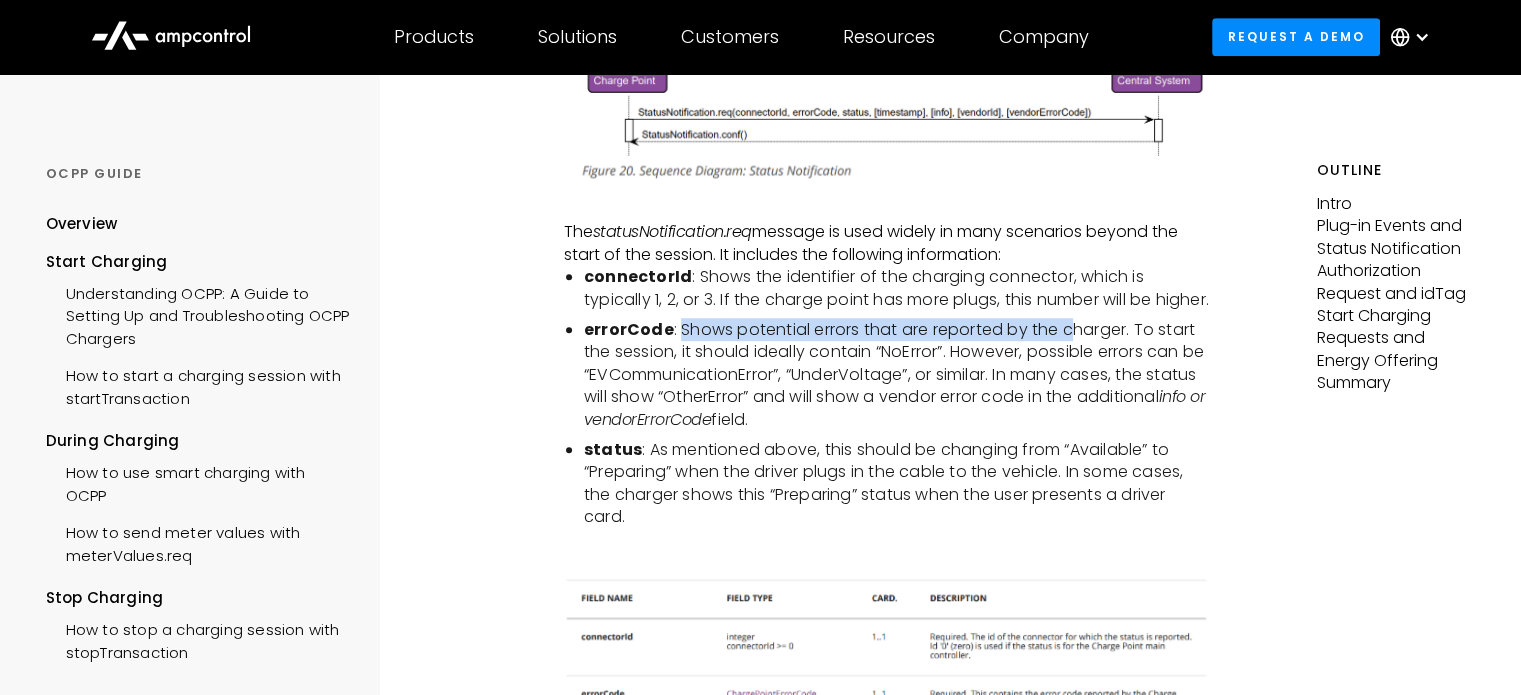 drag, startPoint x: 676, startPoint y: 350, endPoint x: 1075, endPoint y: 347, distance: 399.0113 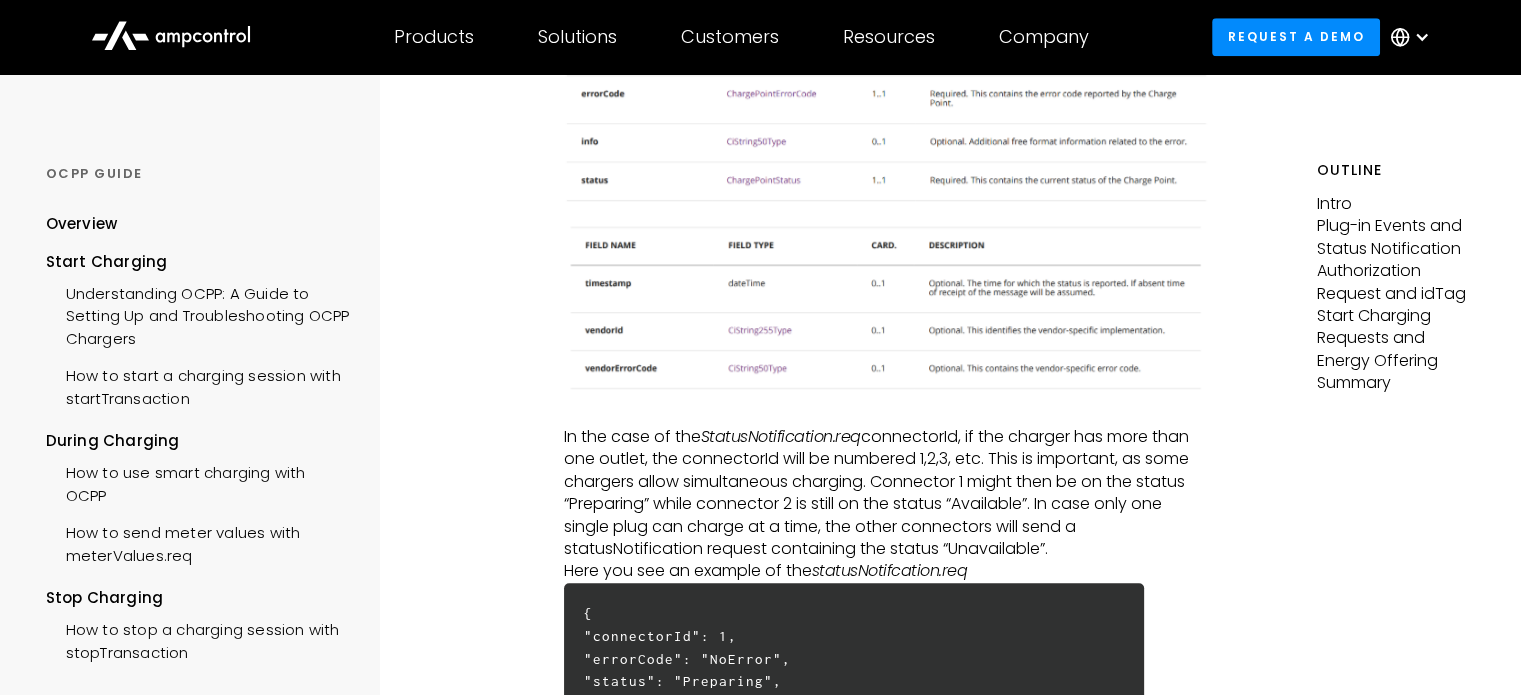 scroll, scrollTop: 1900, scrollLeft: 0, axis: vertical 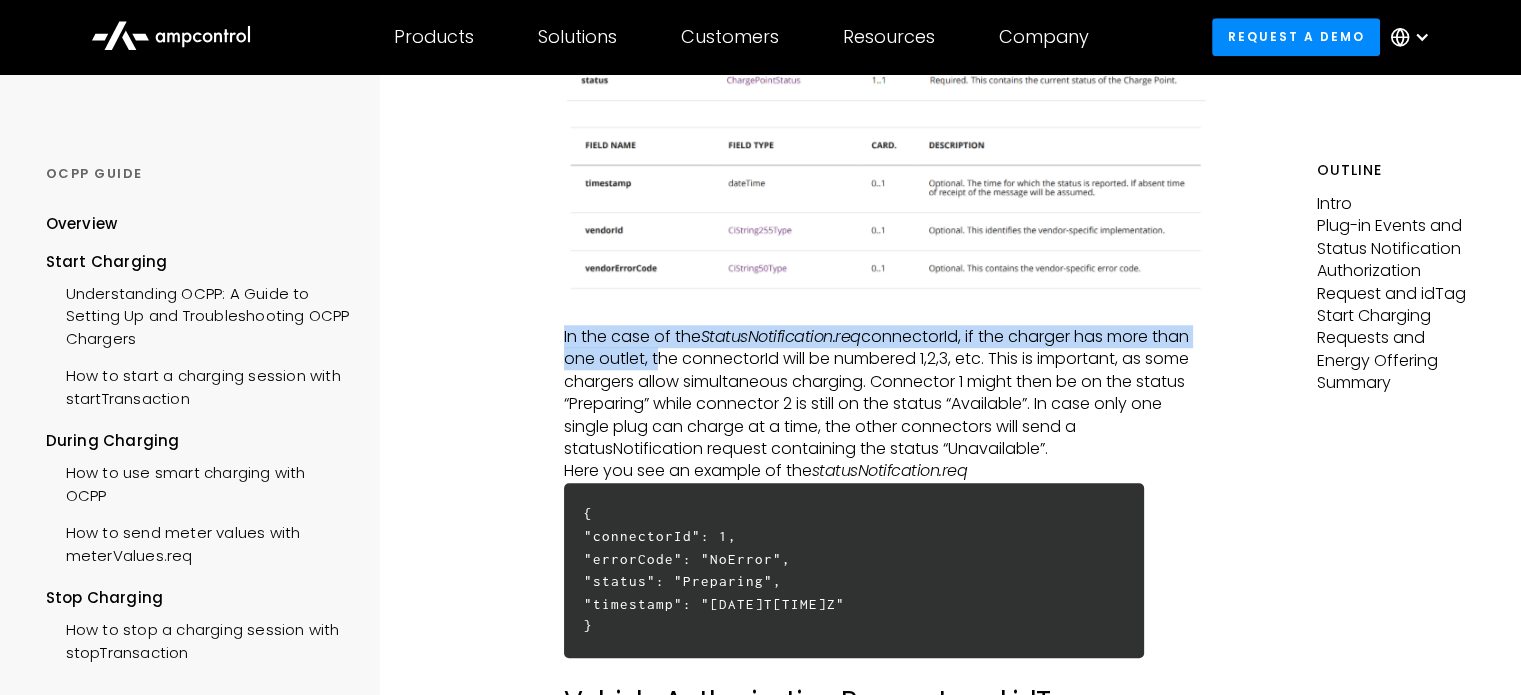 drag, startPoint x: 560, startPoint y: 361, endPoint x: 649, endPoint y: 382, distance: 91.44397 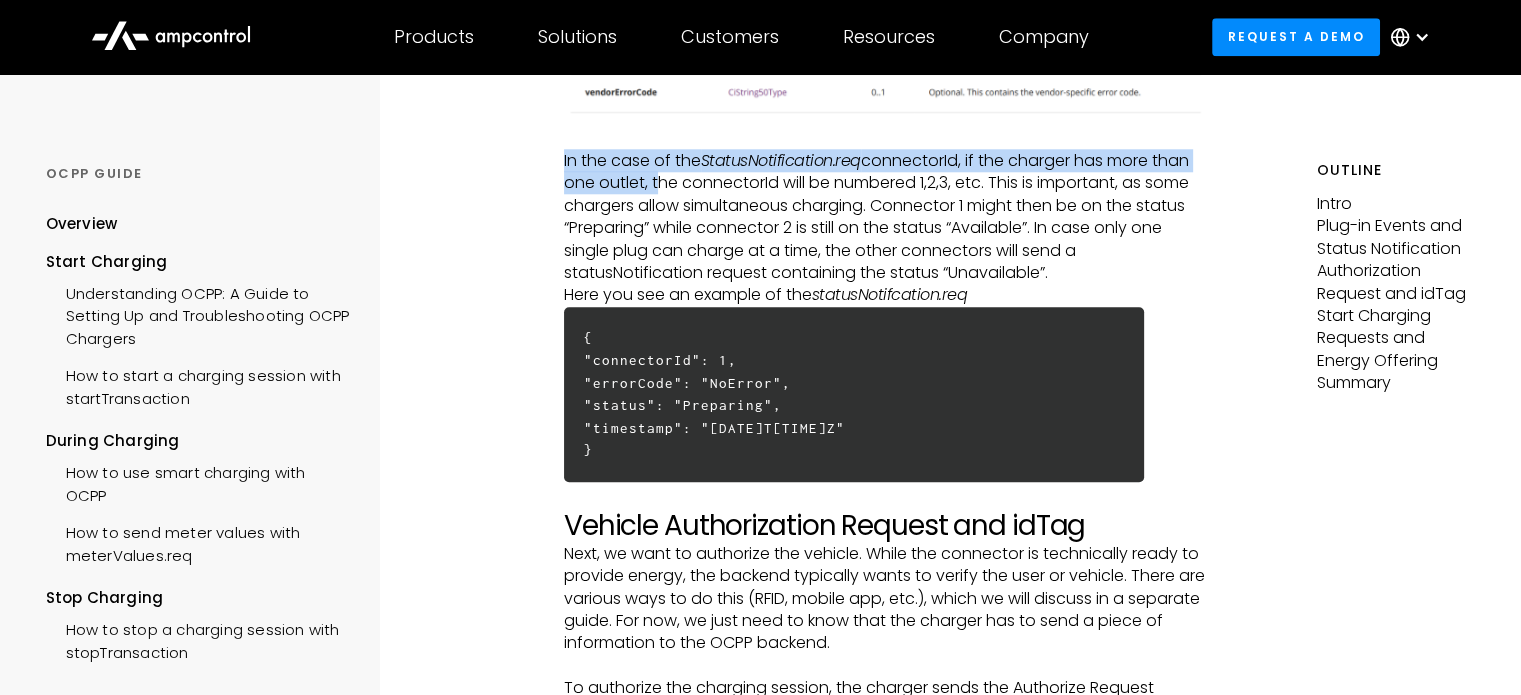 scroll, scrollTop: 2400, scrollLeft: 0, axis: vertical 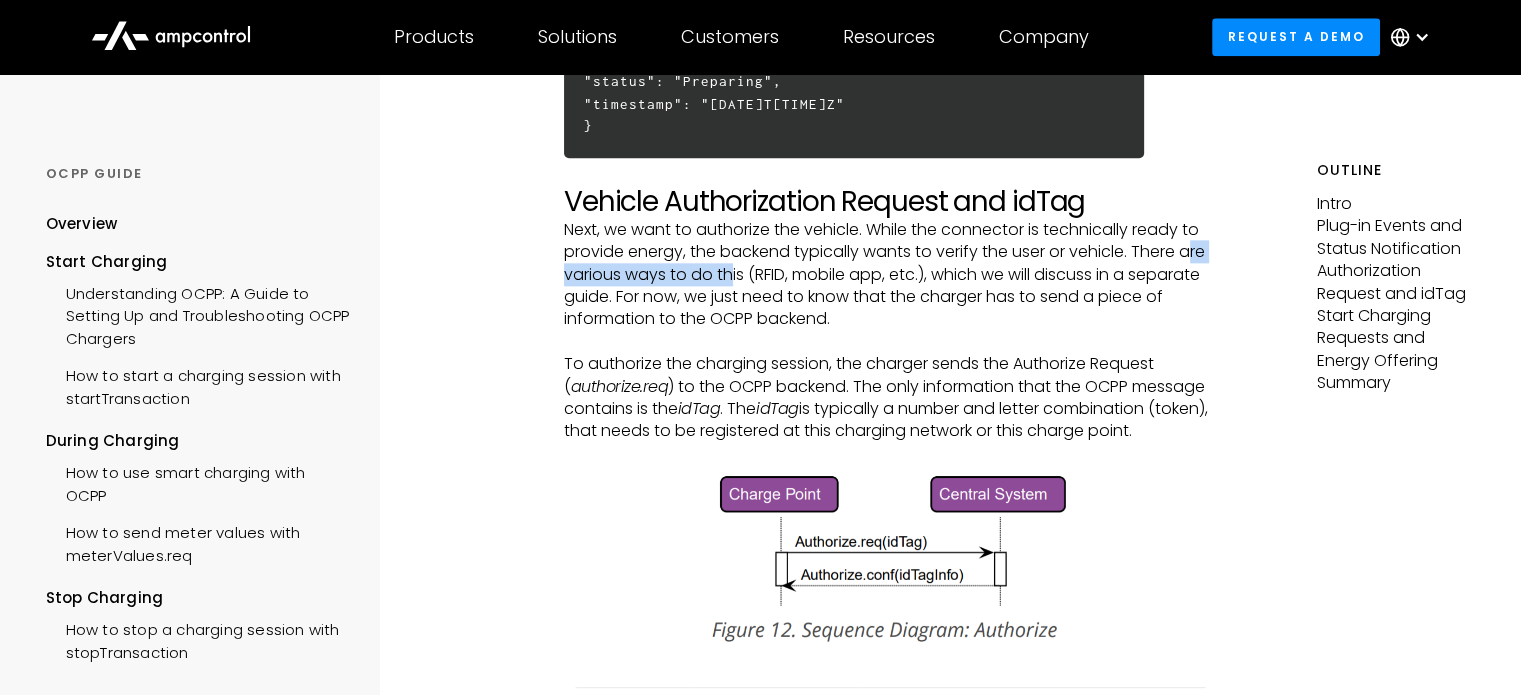 drag, startPoint x: 572, startPoint y: 297, endPoint x: 785, endPoint y: 295, distance: 213.00938 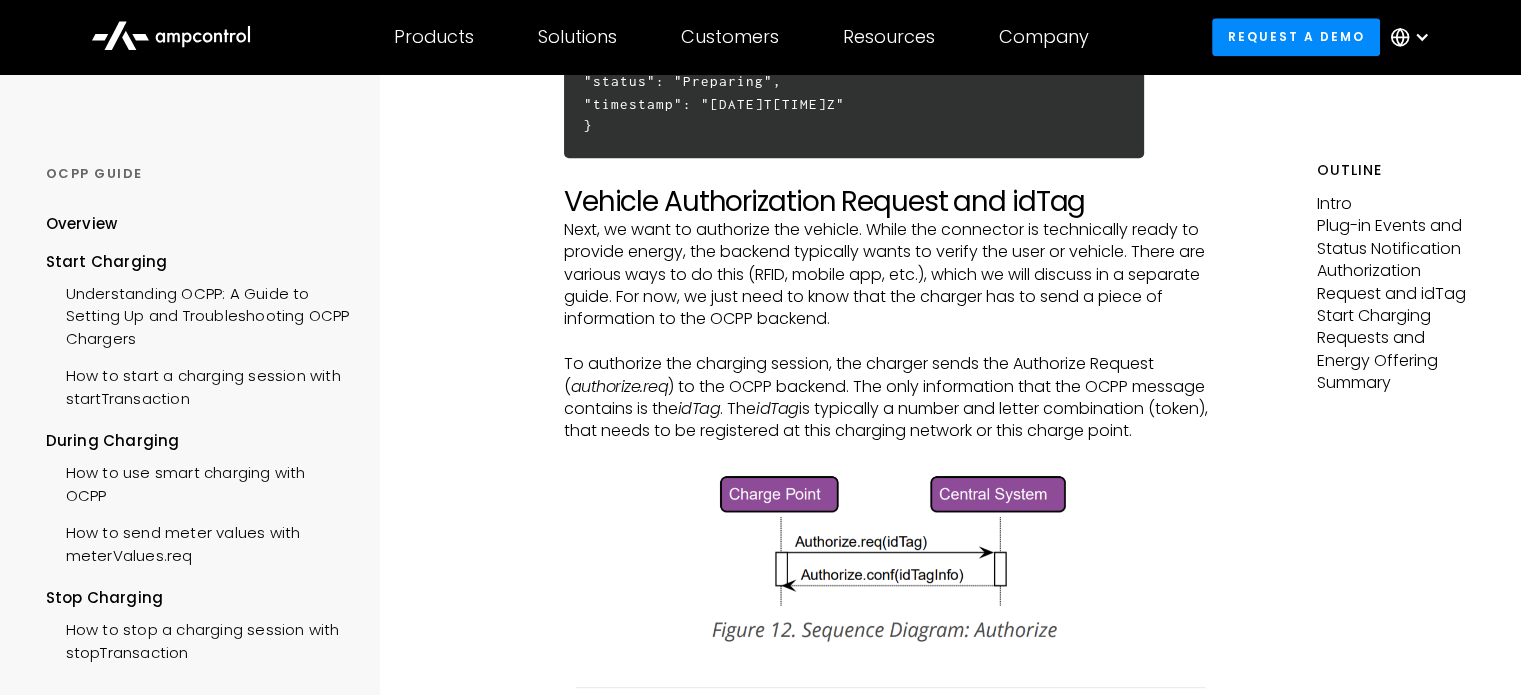click on "Next, we want to authorize the vehicle. While the connector is technically ready to provide energy, the backend typically wants to verify the user or vehicle. There are various ways to do this (RFID, mobile app, etc.), which we will discuss in a separate guide. For now, we just need to know that the charger has to send a piece of information to the OCPP backend." at bounding box center (886, 275) 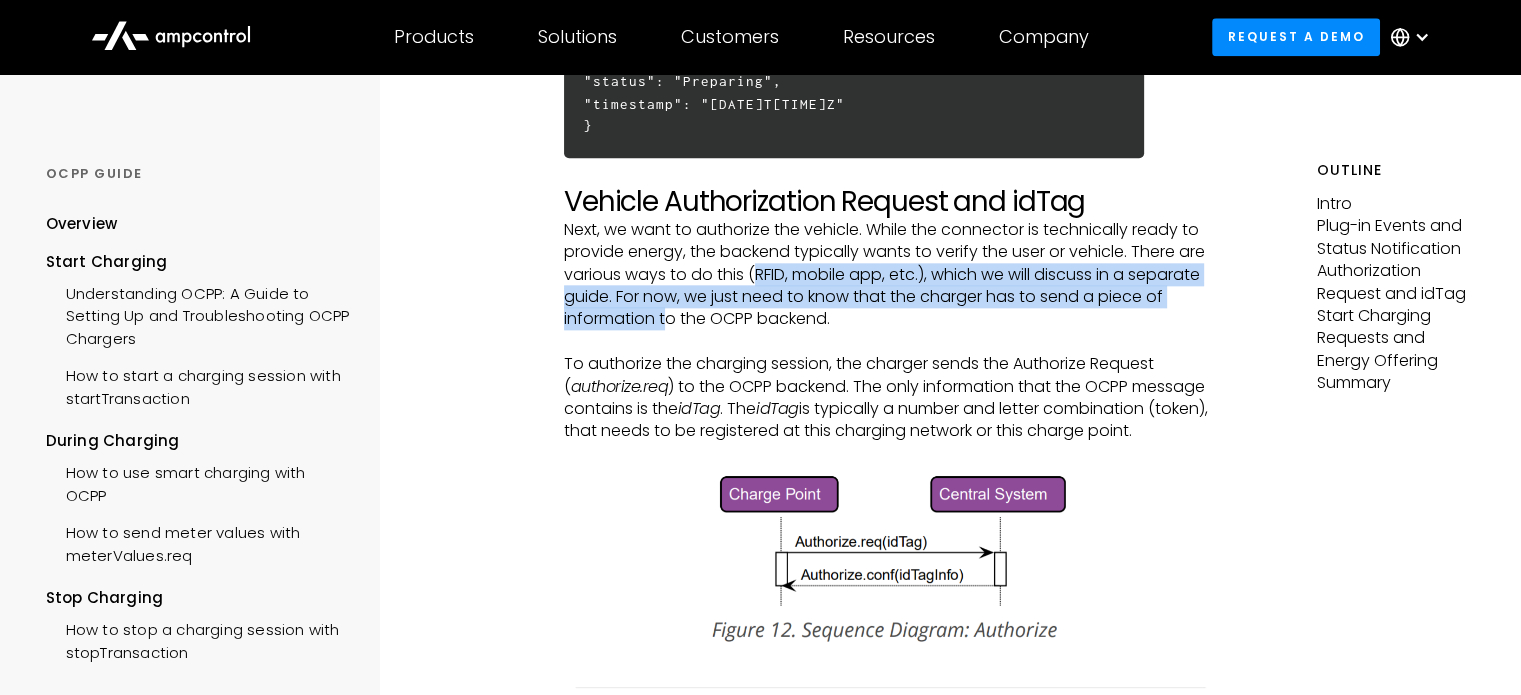 drag, startPoint x: 835, startPoint y: 297, endPoint x: 731, endPoint y: 339, distance: 112.1606 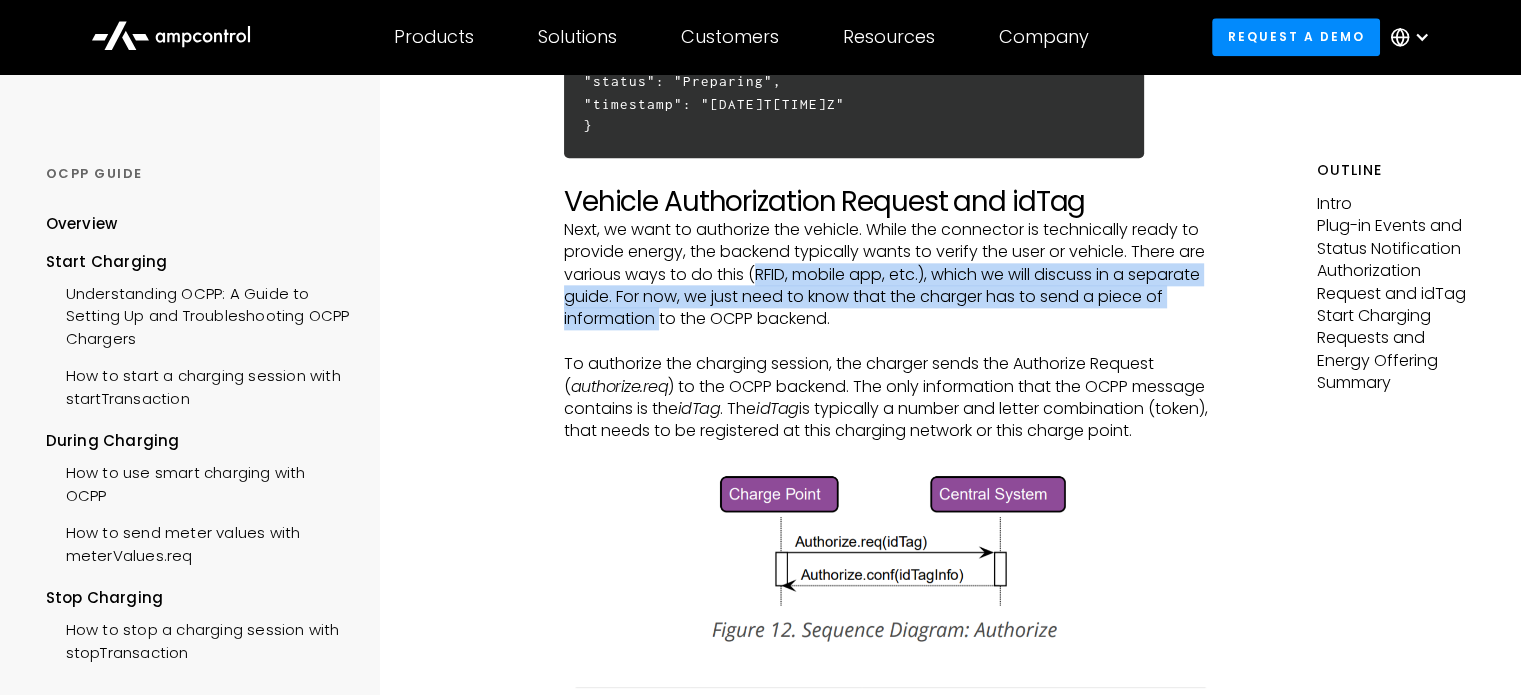 click on "Next, we want to authorize the vehicle. While the connector is technically ready to provide energy, the backend typically wants to verify the user or vehicle. There are various ways to do this (RFID, mobile app, etc.), which we will discuss in a separate guide. For now, we just need to know that the charger has to send a piece of information to the OCPP backend." at bounding box center [886, 275] 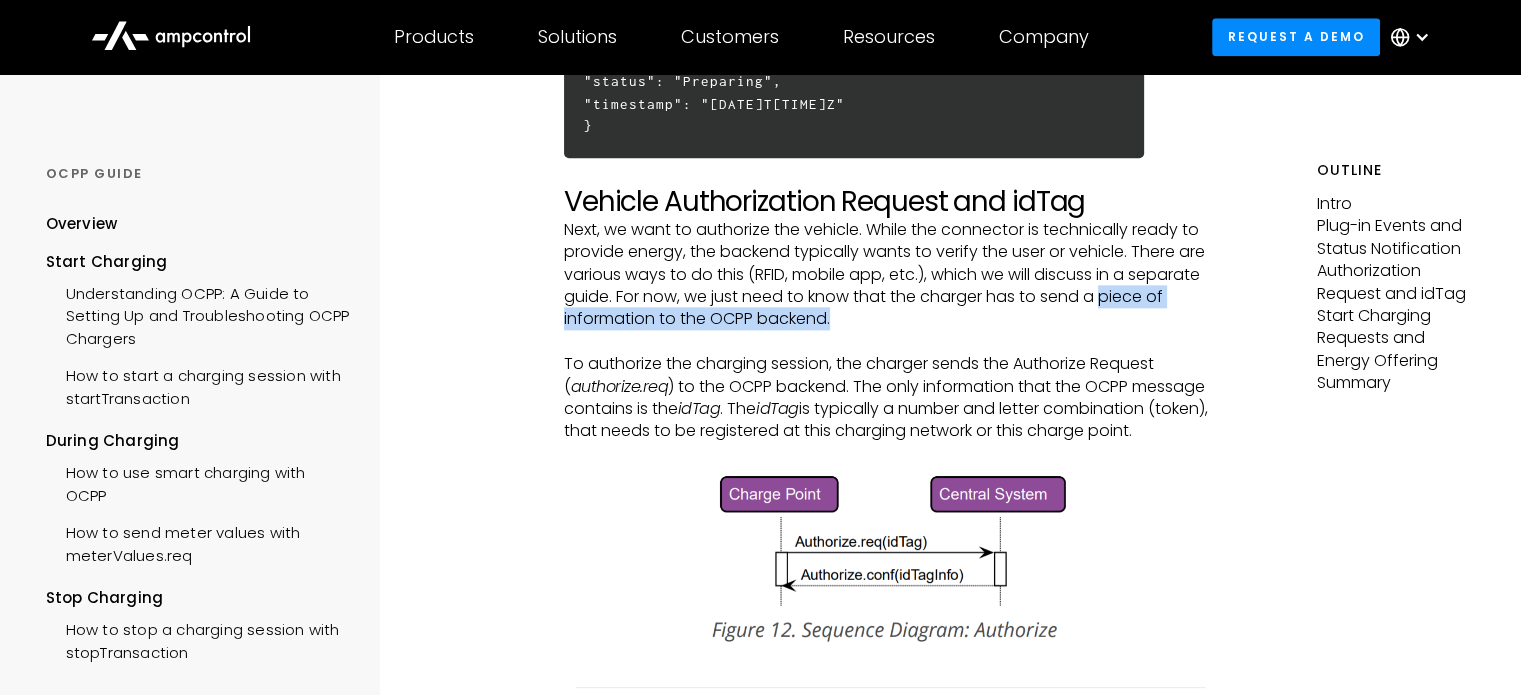 drag, startPoint x: 701, startPoint y: 329, endPoint x: 933, endPoint y: 347, distance: 232.69724 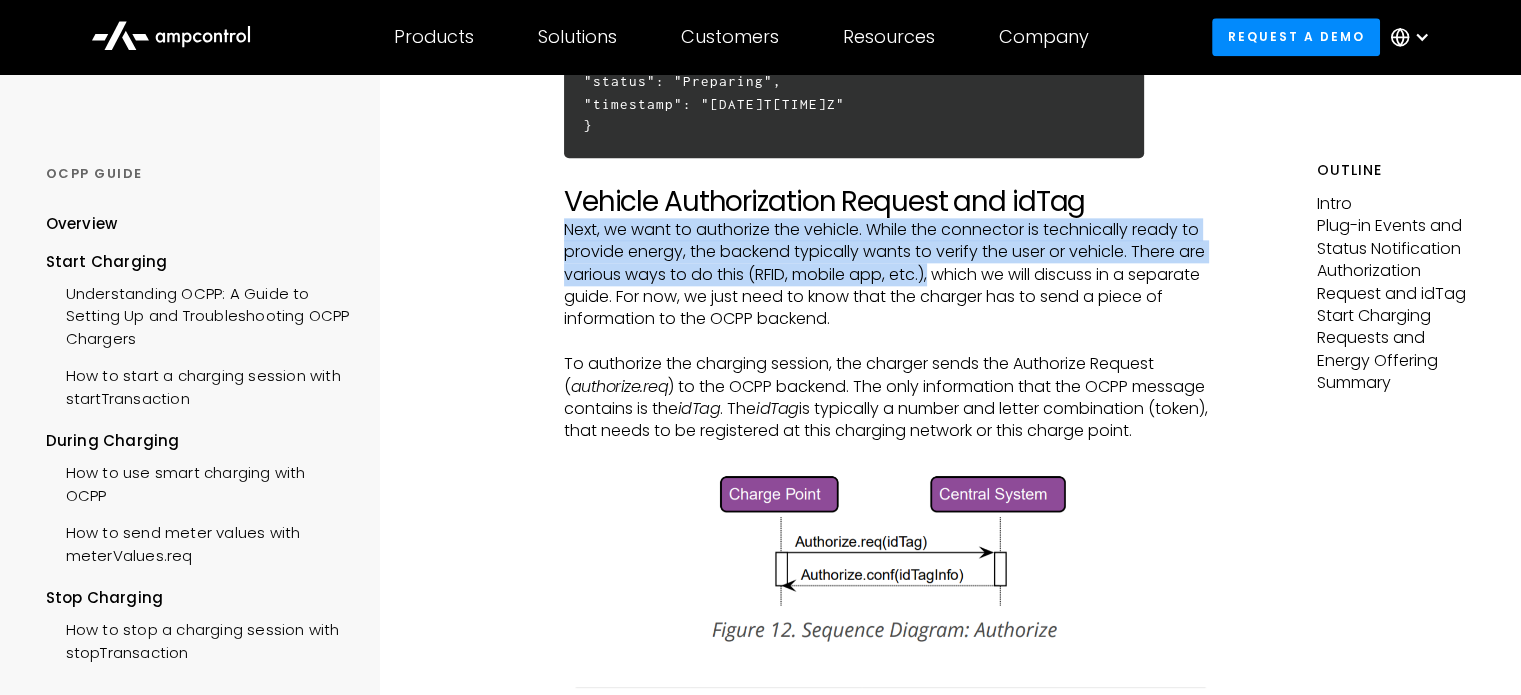 drag, startPoint x: 565, startPoint y: 244, endPoint x: 962, endPoint y: 291, distance: 399.77243 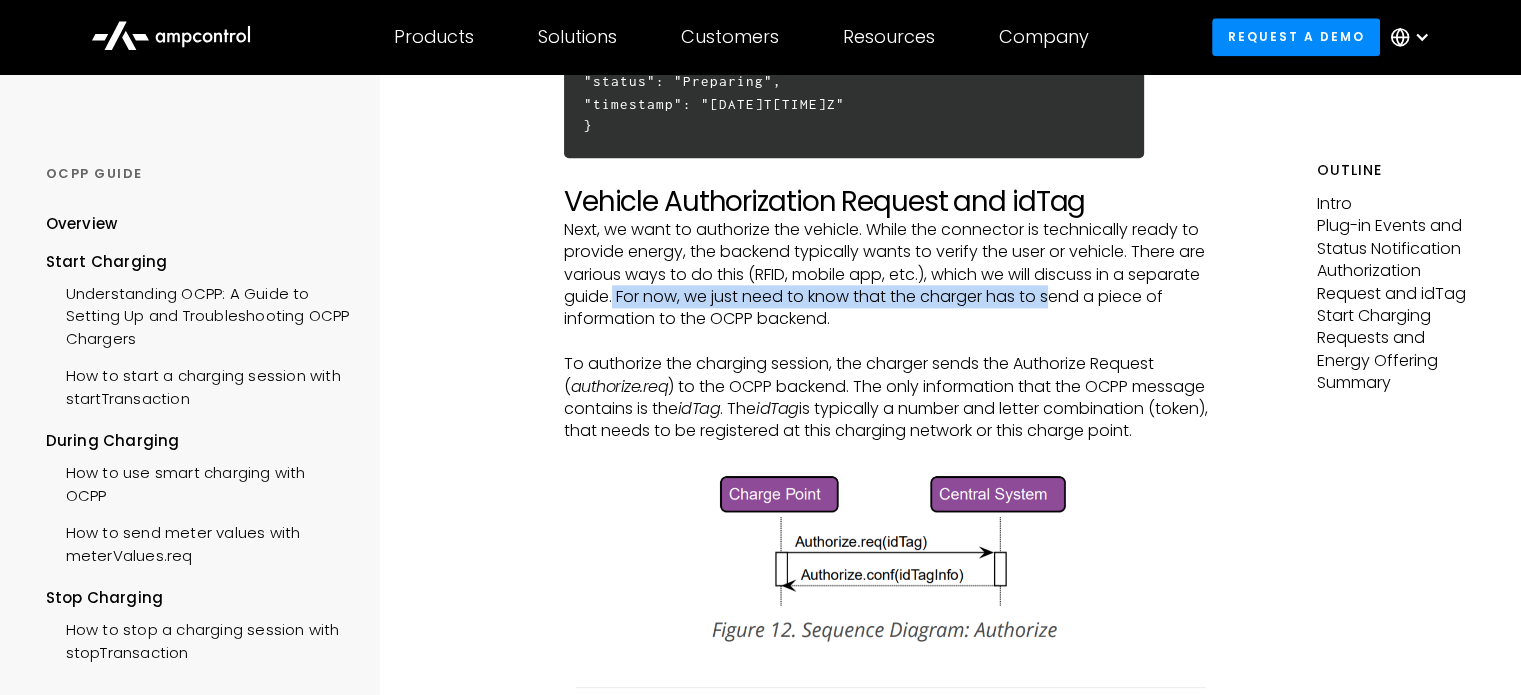 drag, startPoint x: 690, startPoint y: 320, endPoint x: 1130, endPoint y: 325, distance: 440.0284 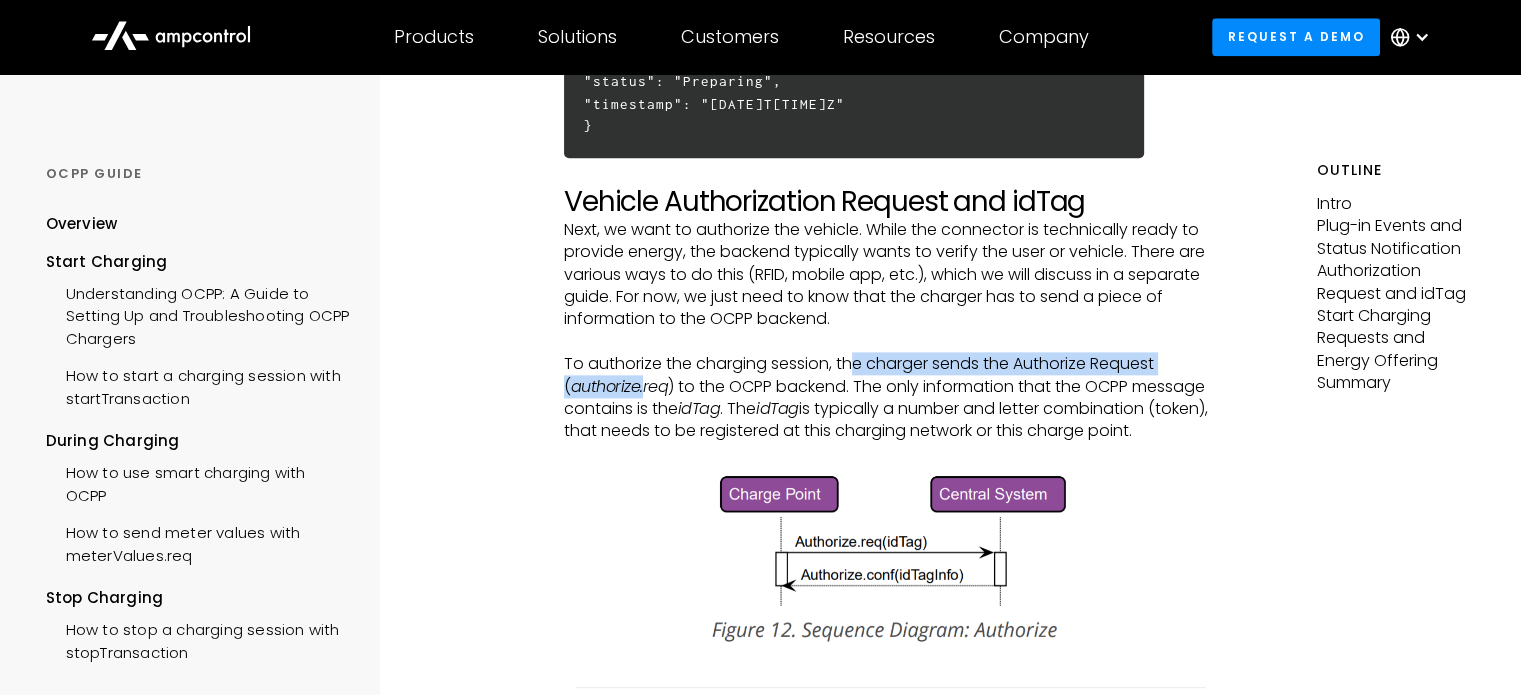 drag, startPoint x: 850, startPoint y: 388, endPoint x: 644, endPoint y: 403, distance: 206.5454 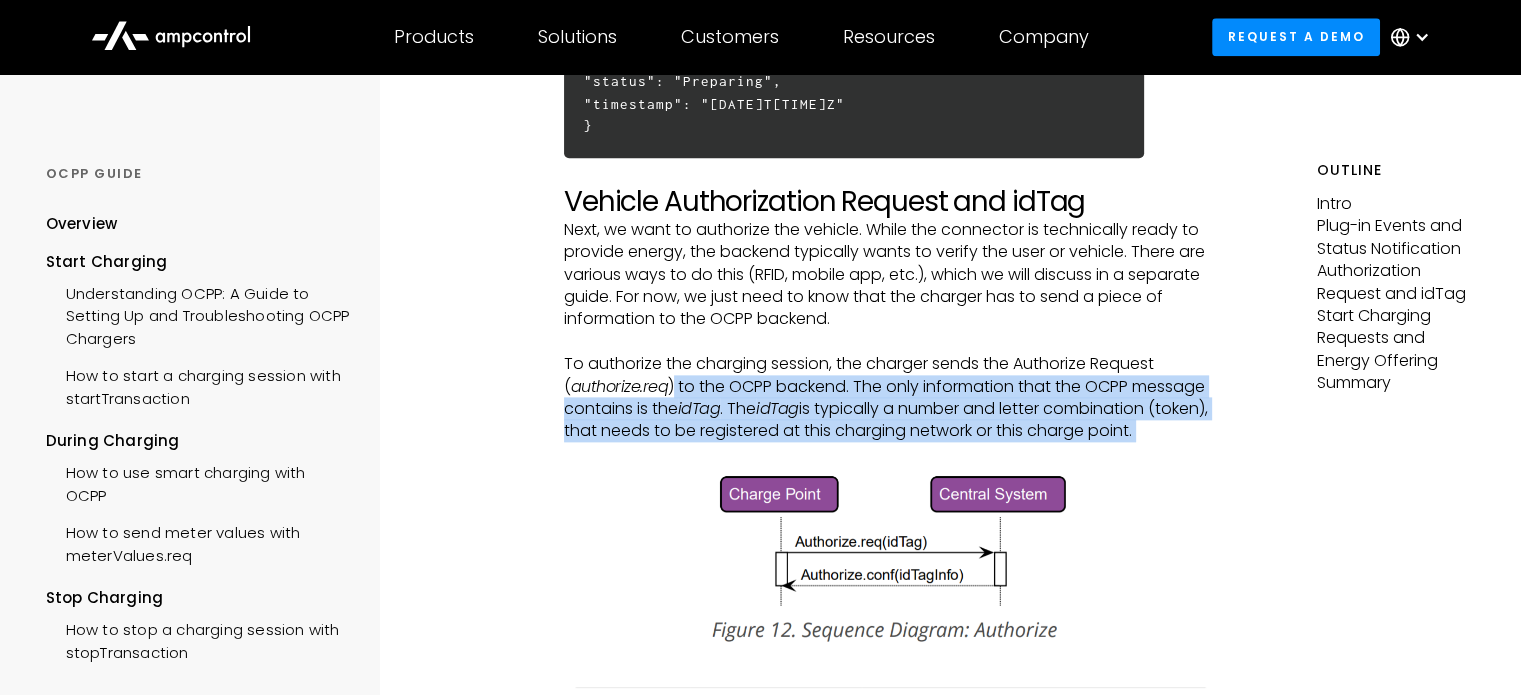 drag, startPoint x: 675, startPoint y: 411, endPoint x: 1270, endPoint y: 487, distance: 599.83417 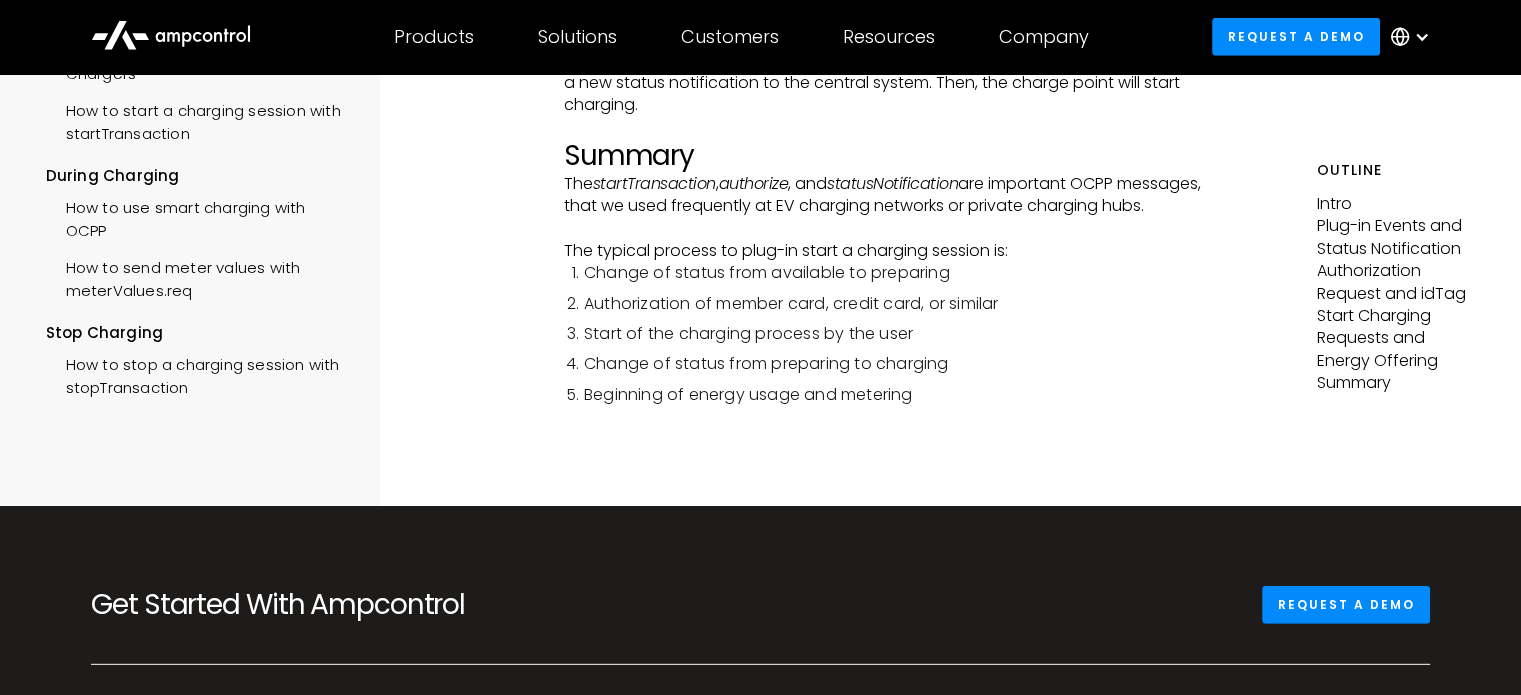 scroll, scrollTop: 5600, scrollLeft: 0, axis: vertical 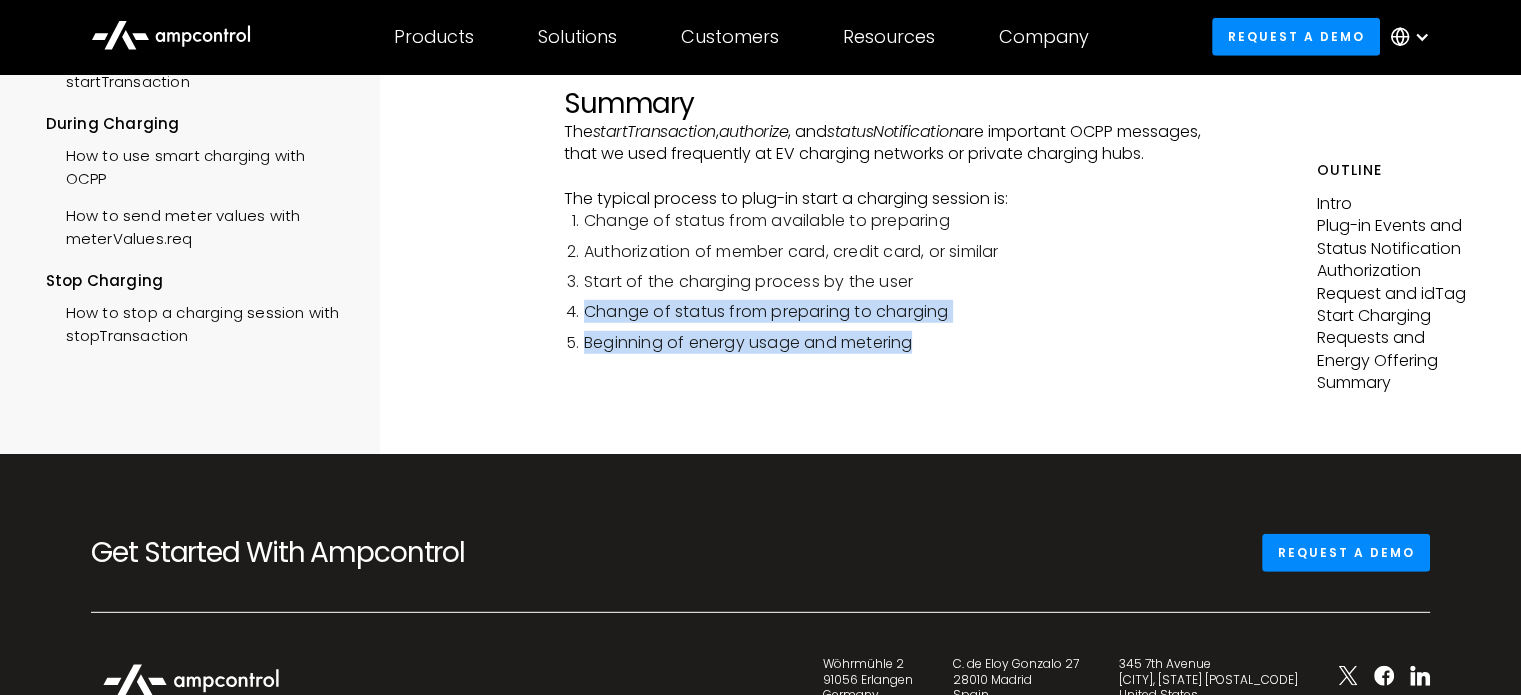 drag, startPoint x: 587, startPoint y: 405, endPoint x: 939, endPoint y: 425, distance: 352.56772 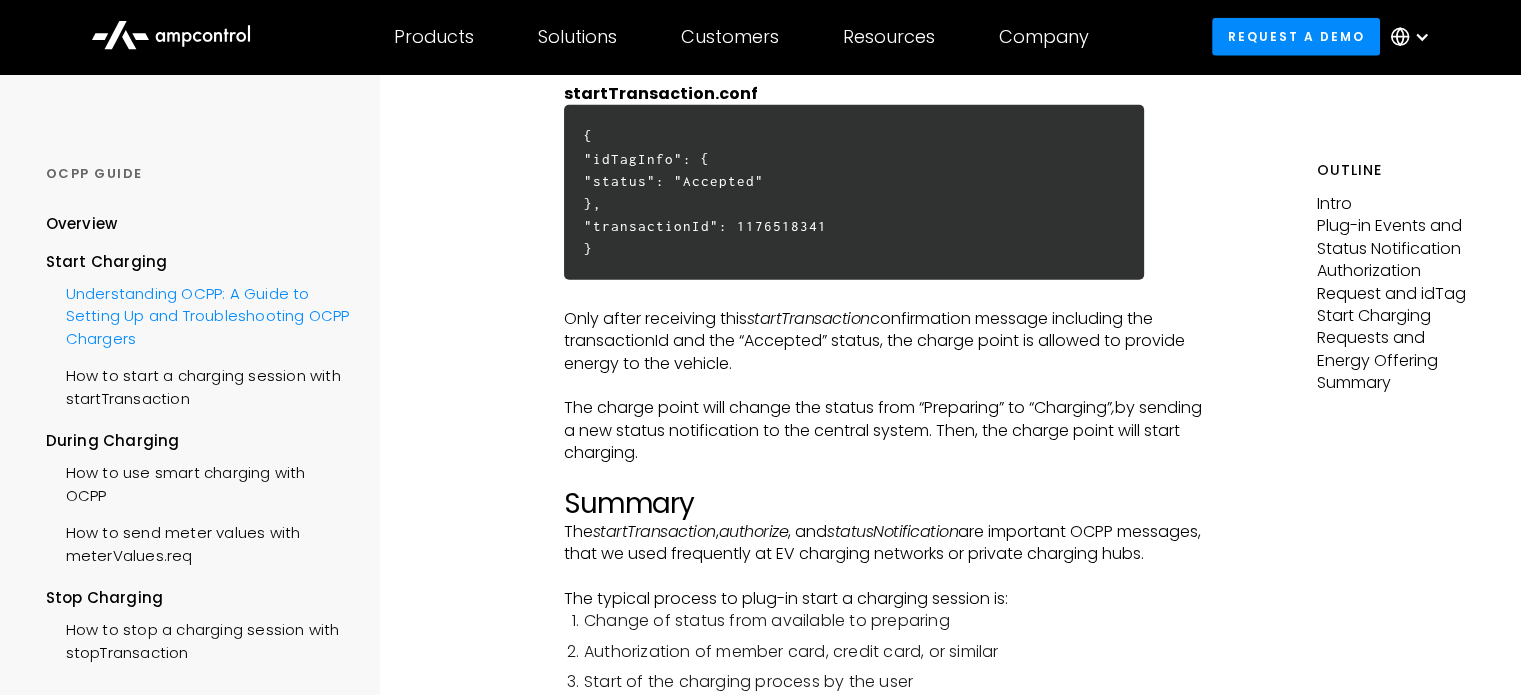 scroll, scrollTop: 5200, scrollLeft: 0, axis: vertical 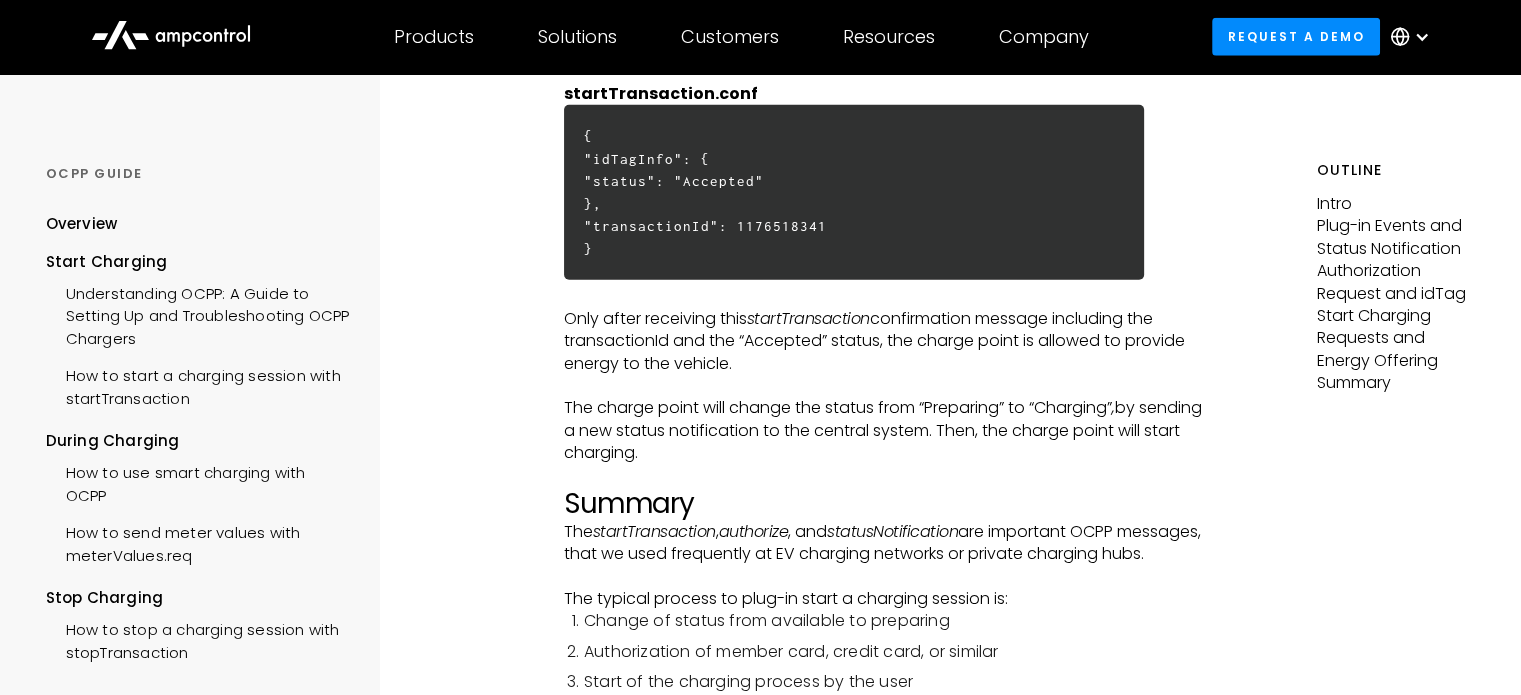 click on "OCPP GUIDE" at bounding box center [198, 174] 